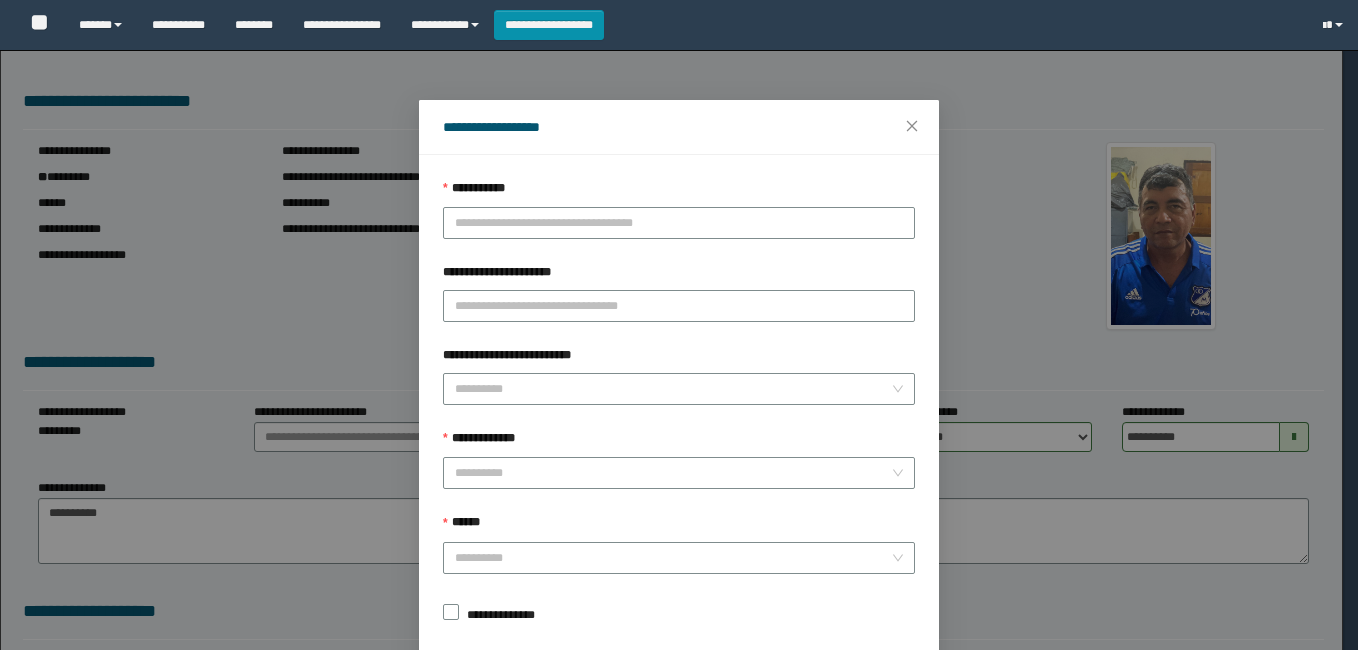 select on "****" 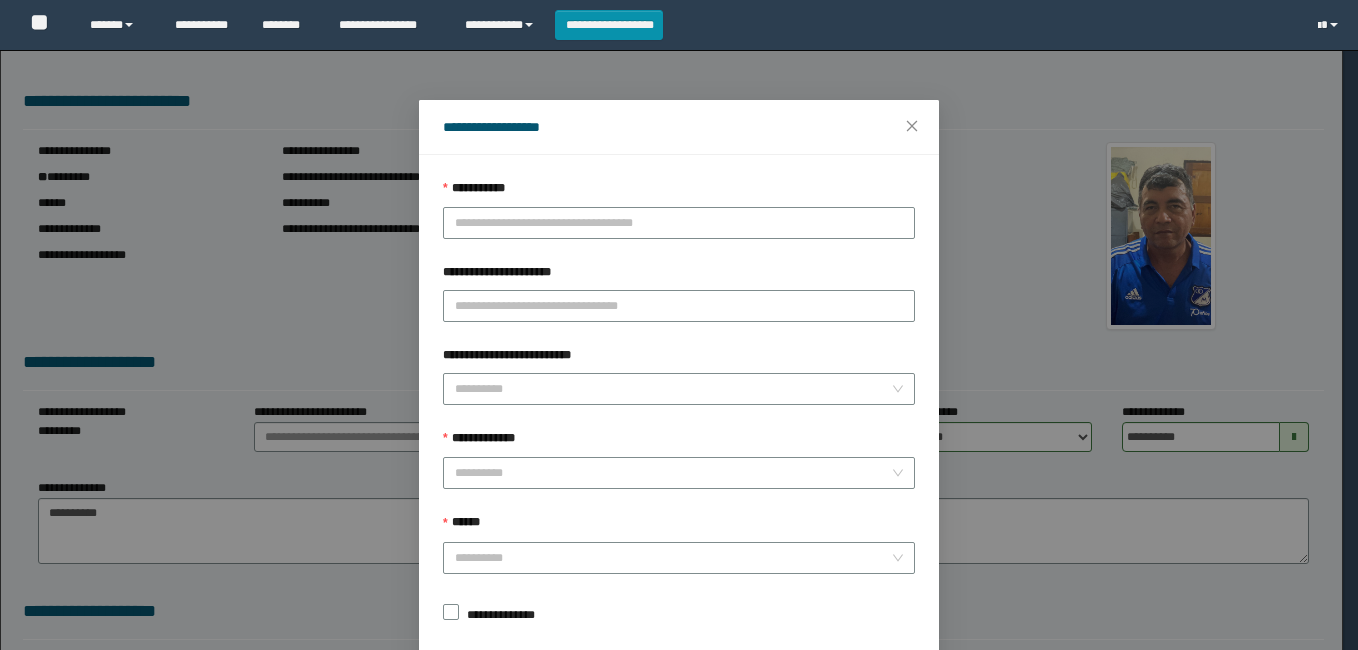 scroll, scrollTop: 1200, scrollLeft: 0, axis: vertical 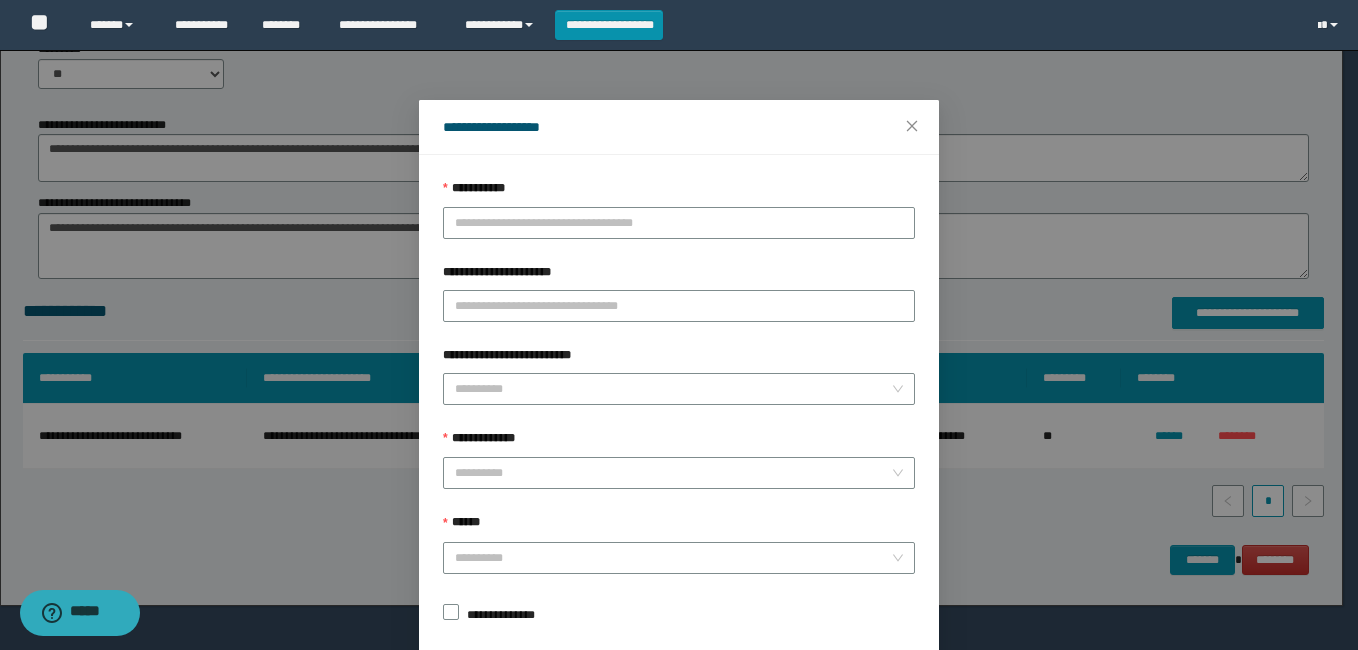 click on "**********" at bounding box center (679, 325) 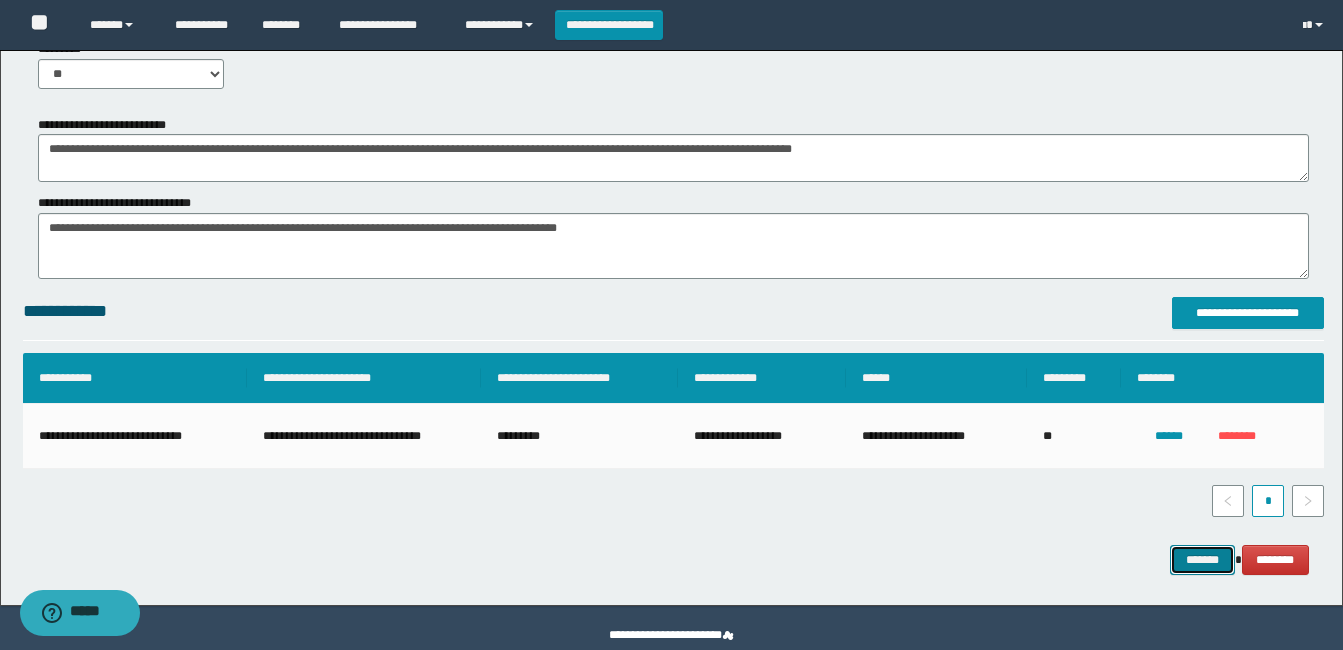 click on "*******" at bounding box center [1202, 560] 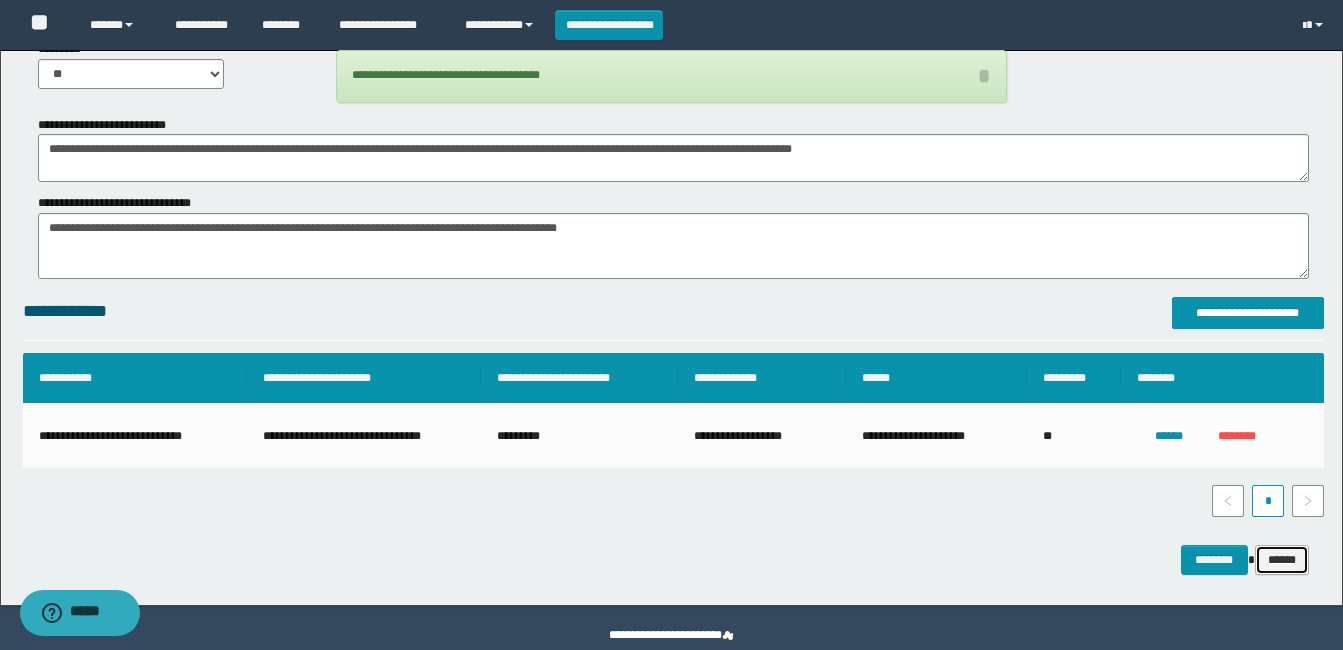 click on "******" at bounding box center (1282, 560) 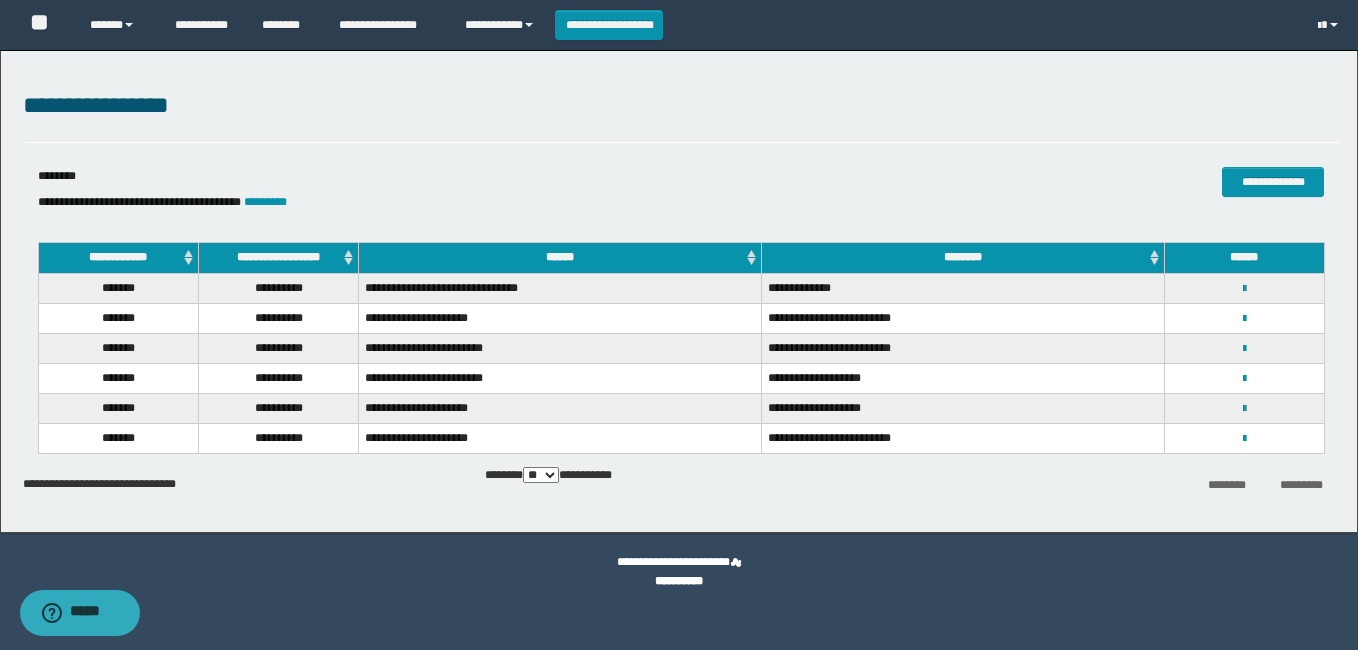 scroll, scrollTop: 0, scrollLeft: 0, axis: both 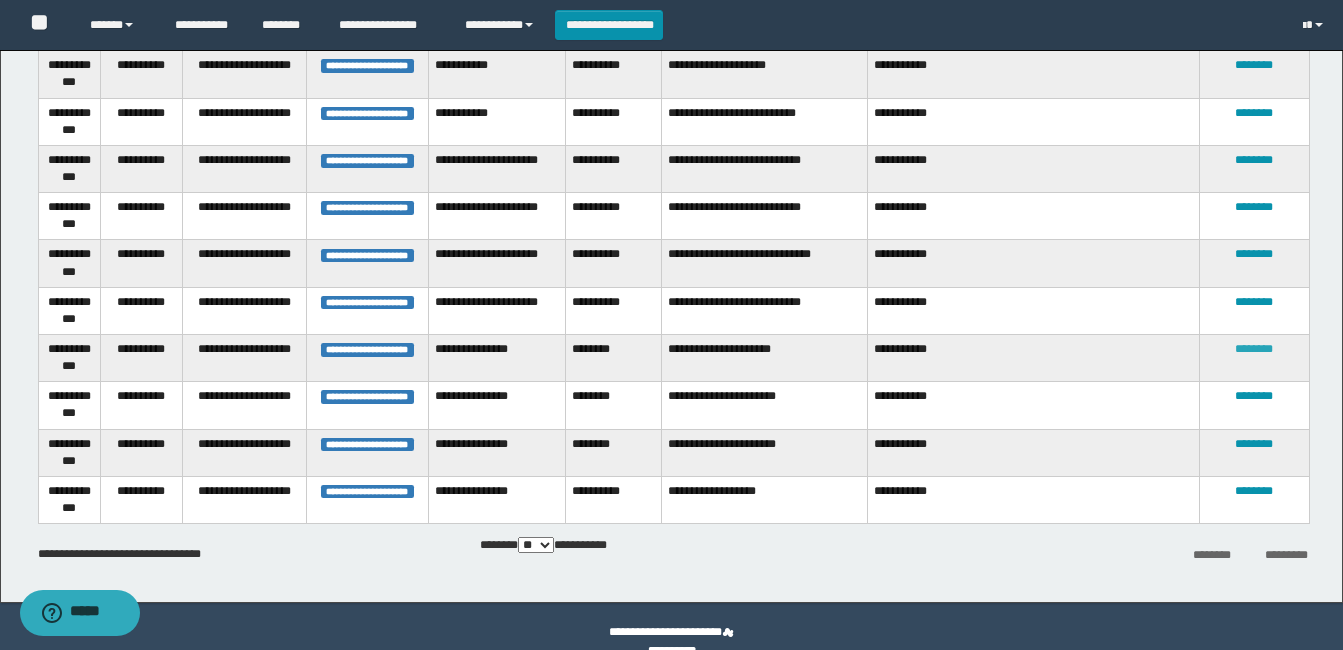 click on "********" at bounding box center (1254, 349) 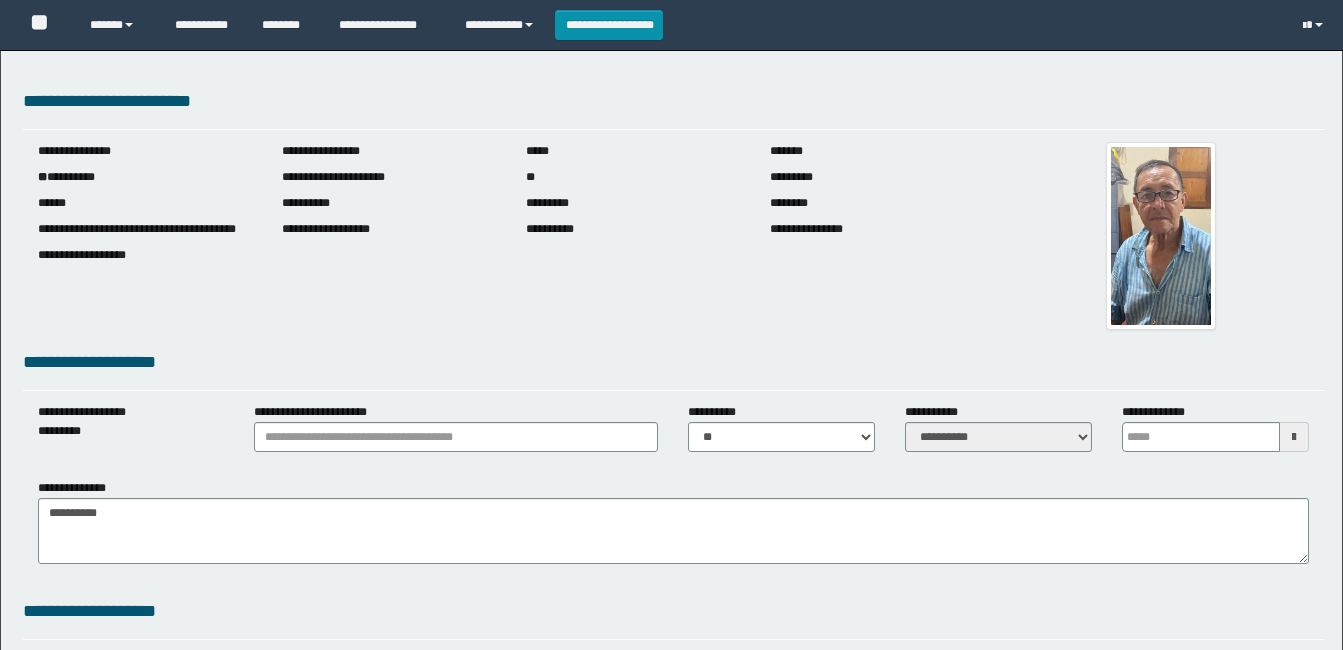 scroll, scrollTop: 0, scrollLeft: 0, axis: both 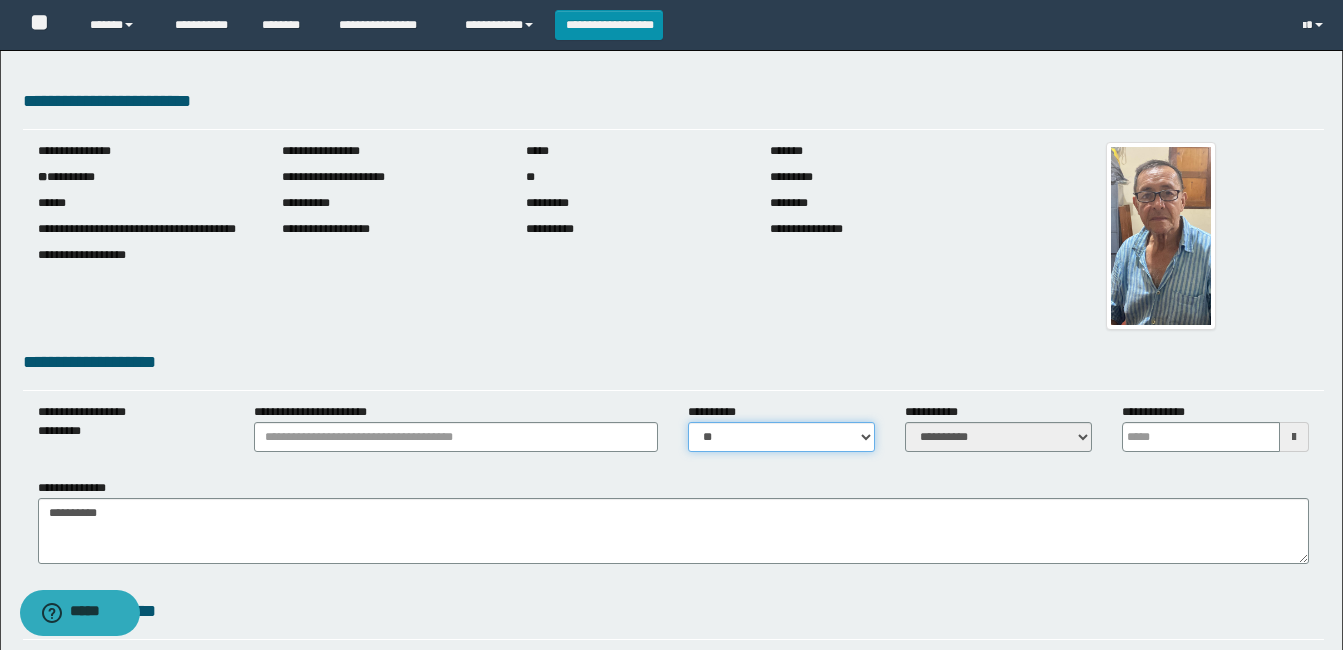 click on "**
**" at bounding box center (781, 437) 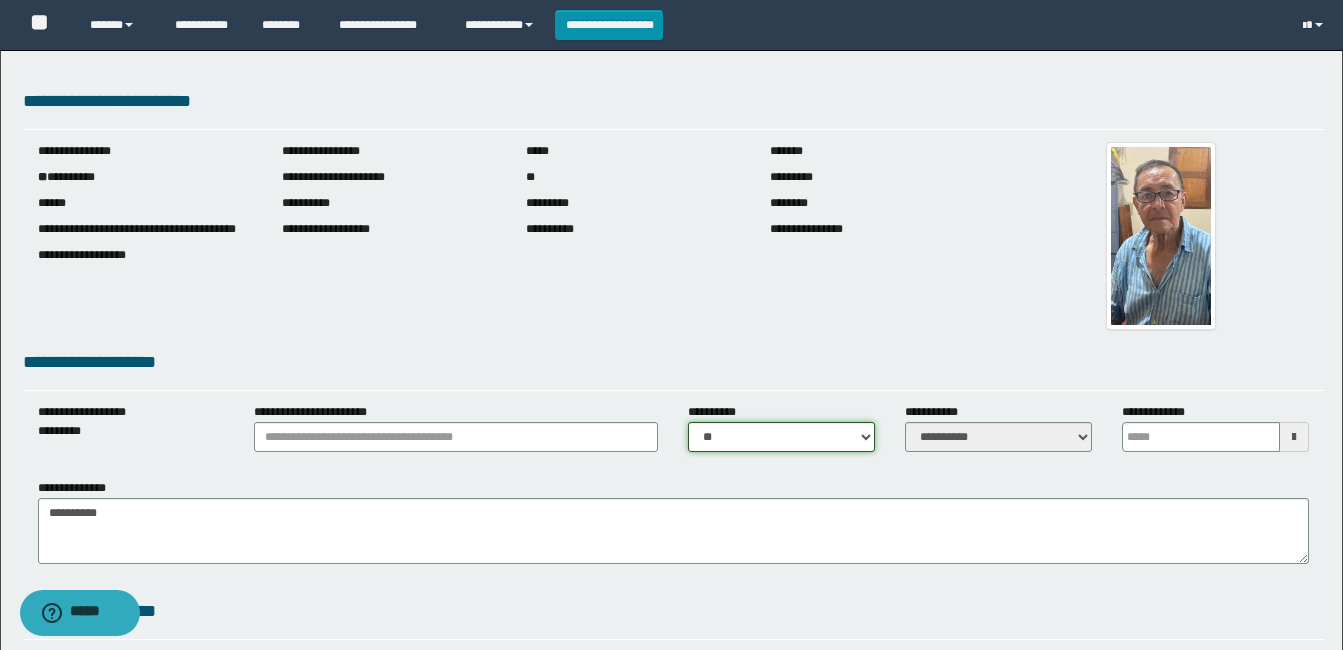 click on "**
**" at bounding box center (781, 437) 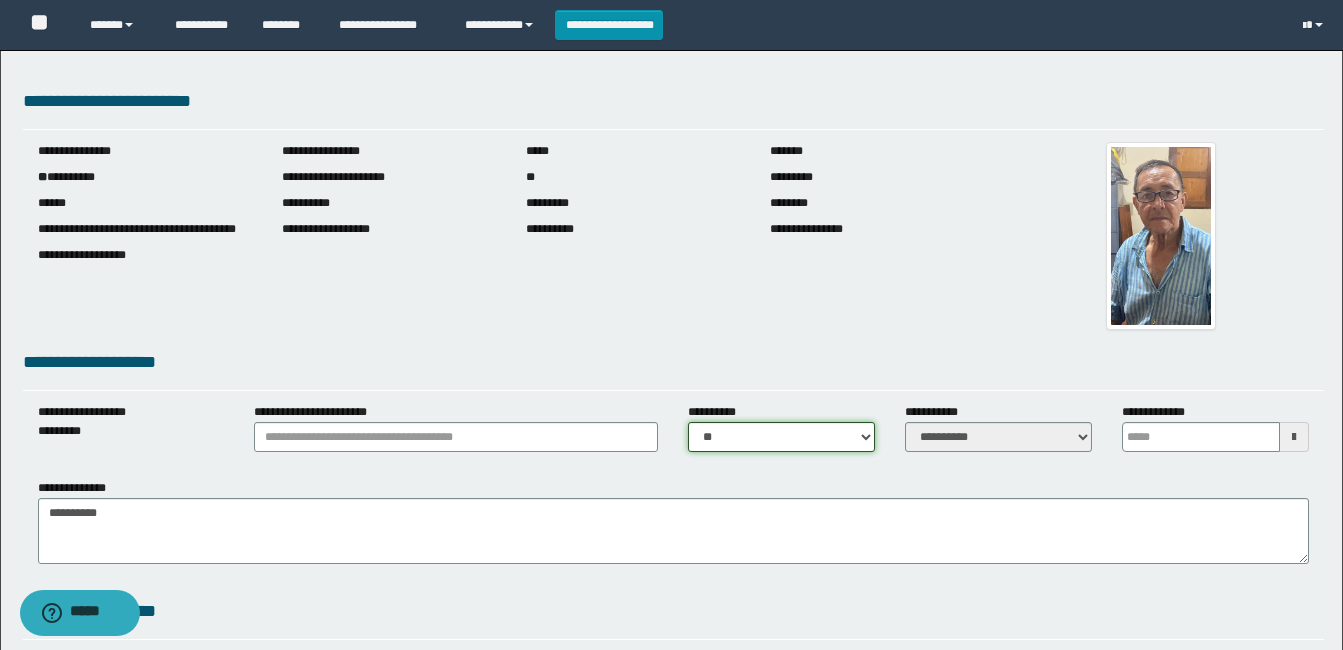 select on "****" 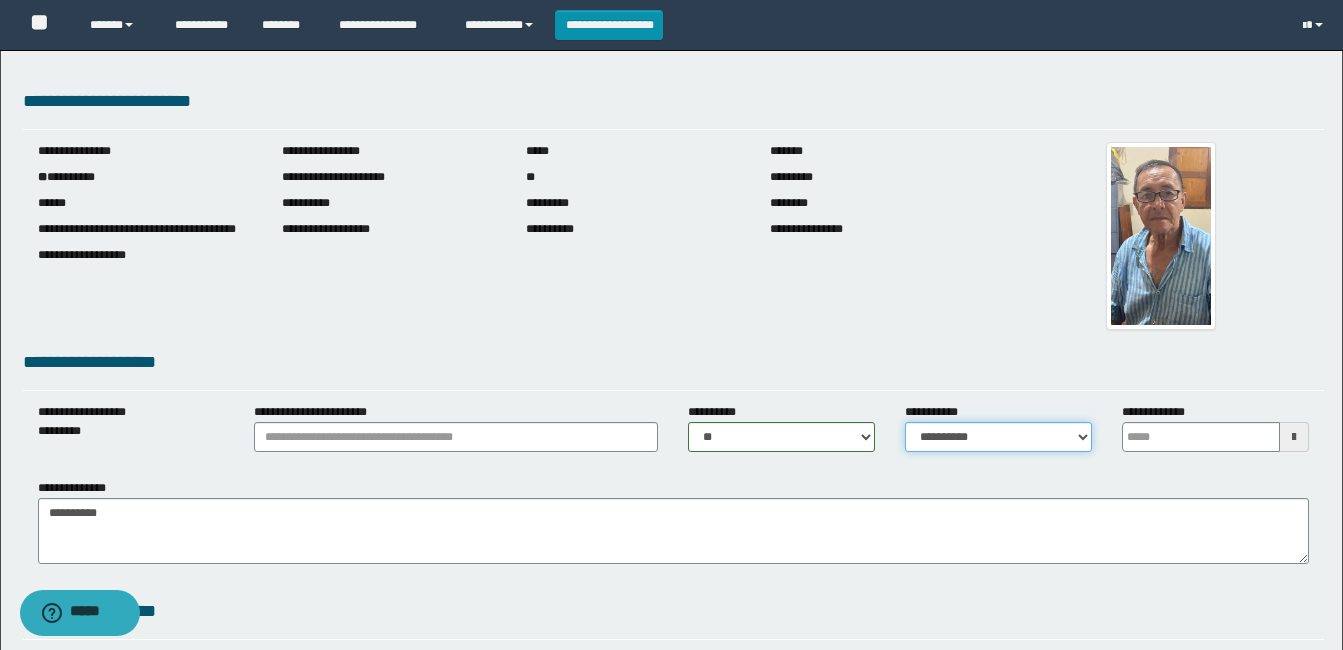 click on "**********" at bounding box center (998, 437) 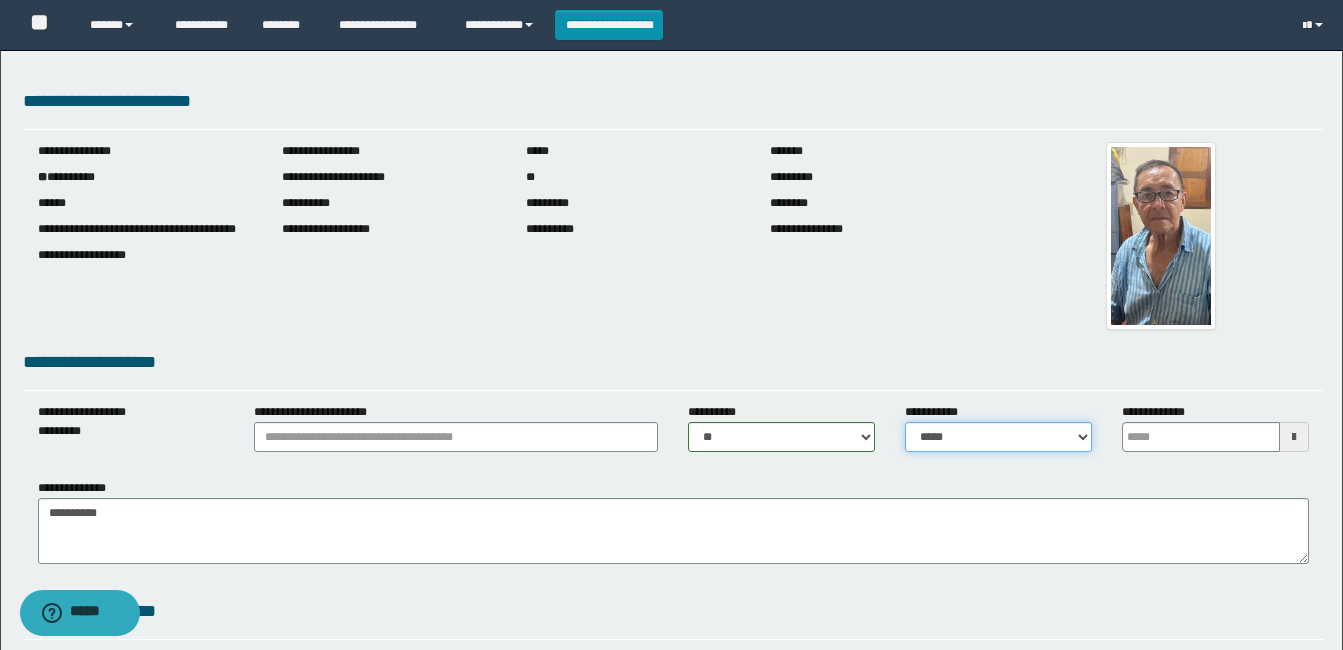click on "**********" at bounding box center (998, 437) 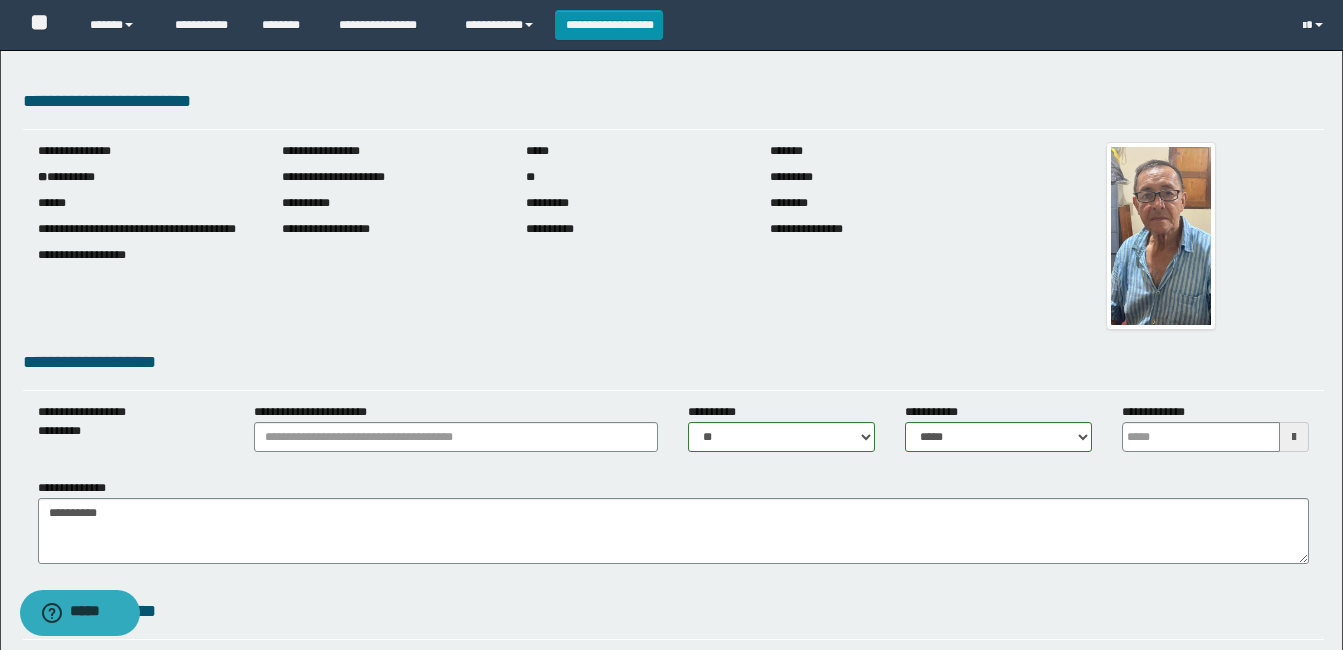 click at bounding box center [1294, 437] 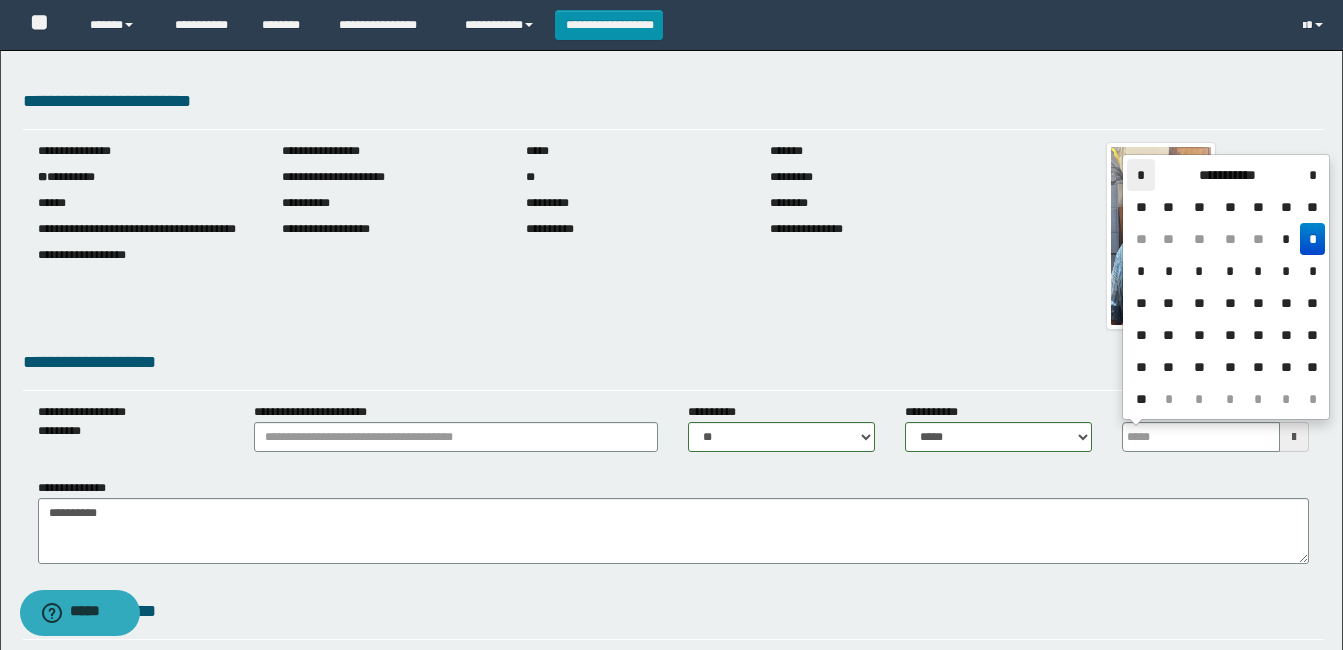 click on "*" at bounding box center (1141, 175) 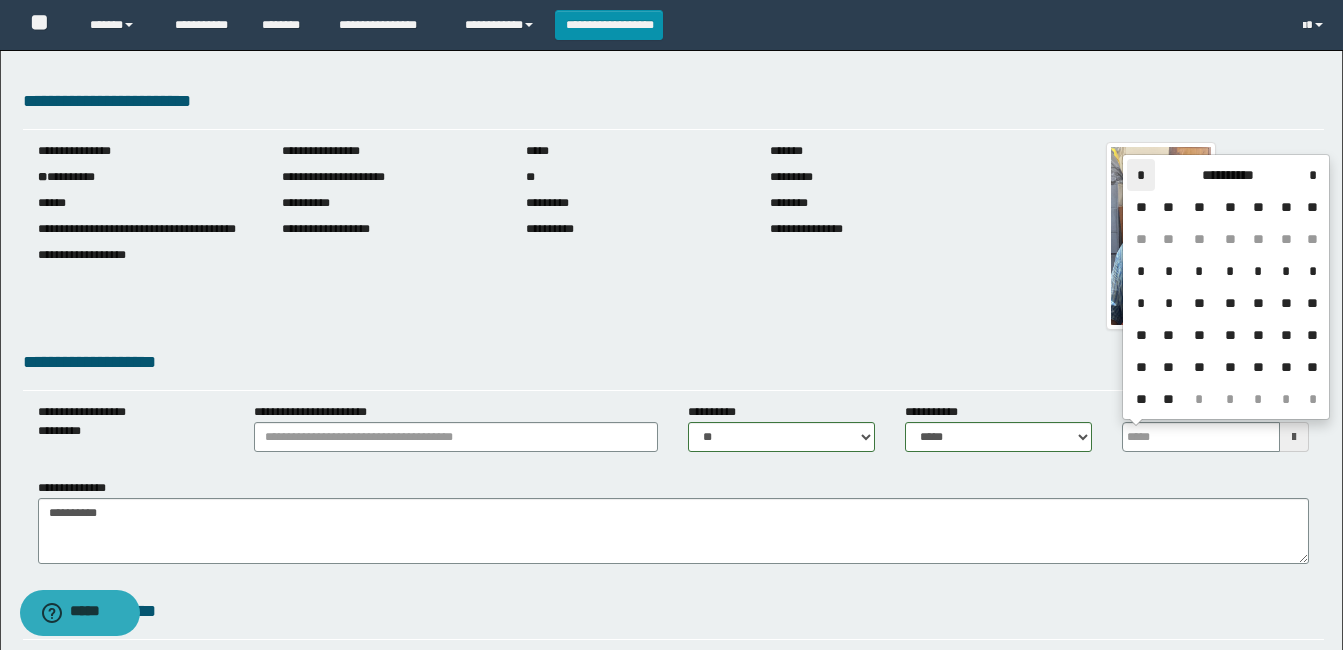 click on "*" at bounding box center [1141, 175] 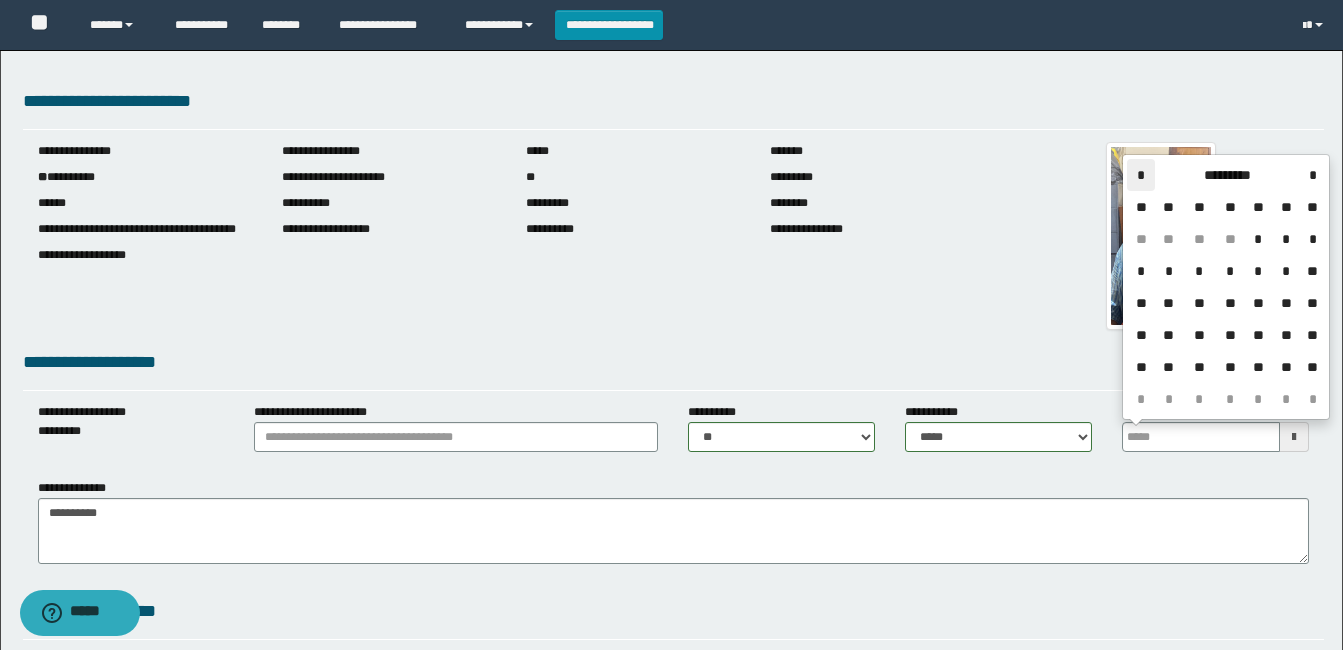 click on "*" at bounding box center (1141, 175) 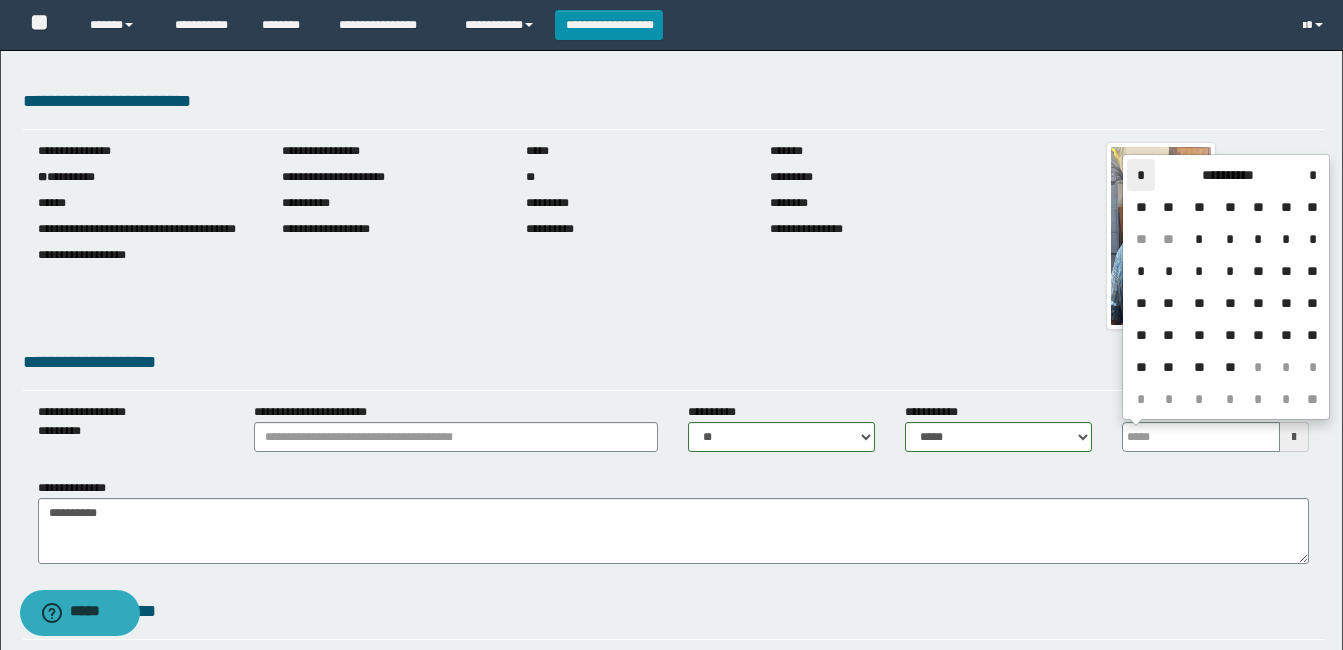 click on "*" at bounding box center (1141, 175) 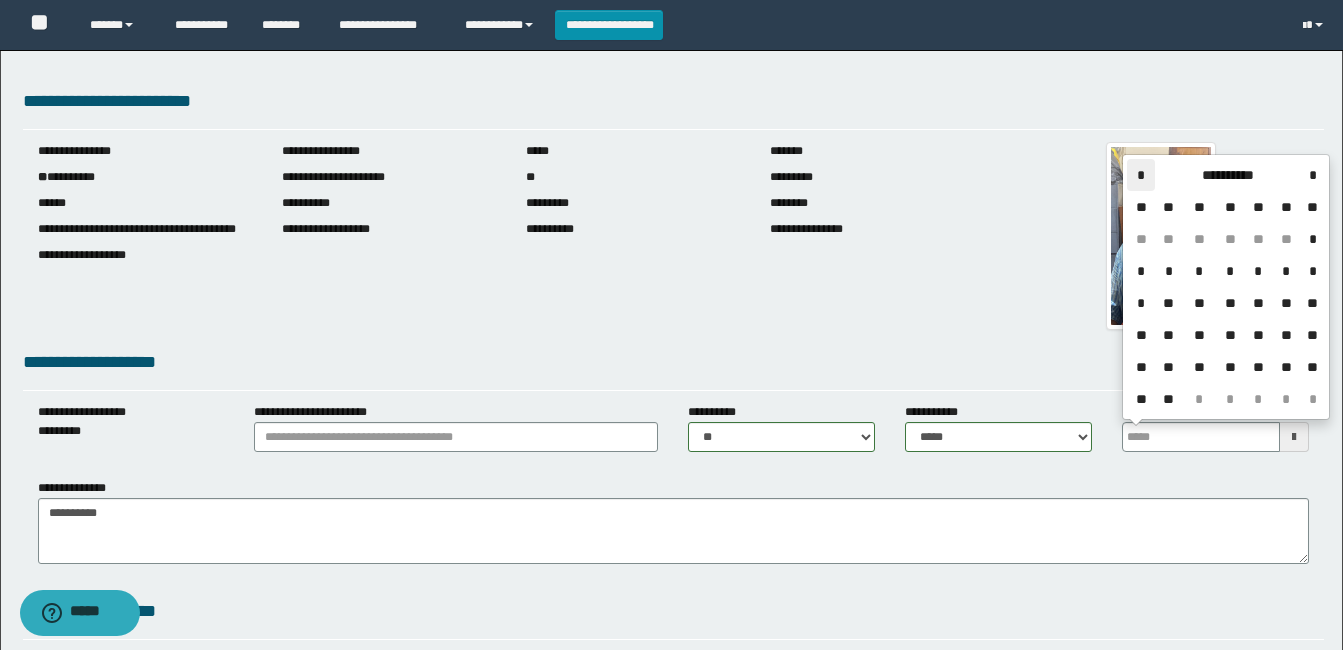 click on "*" at bounding box center [1141, 175] 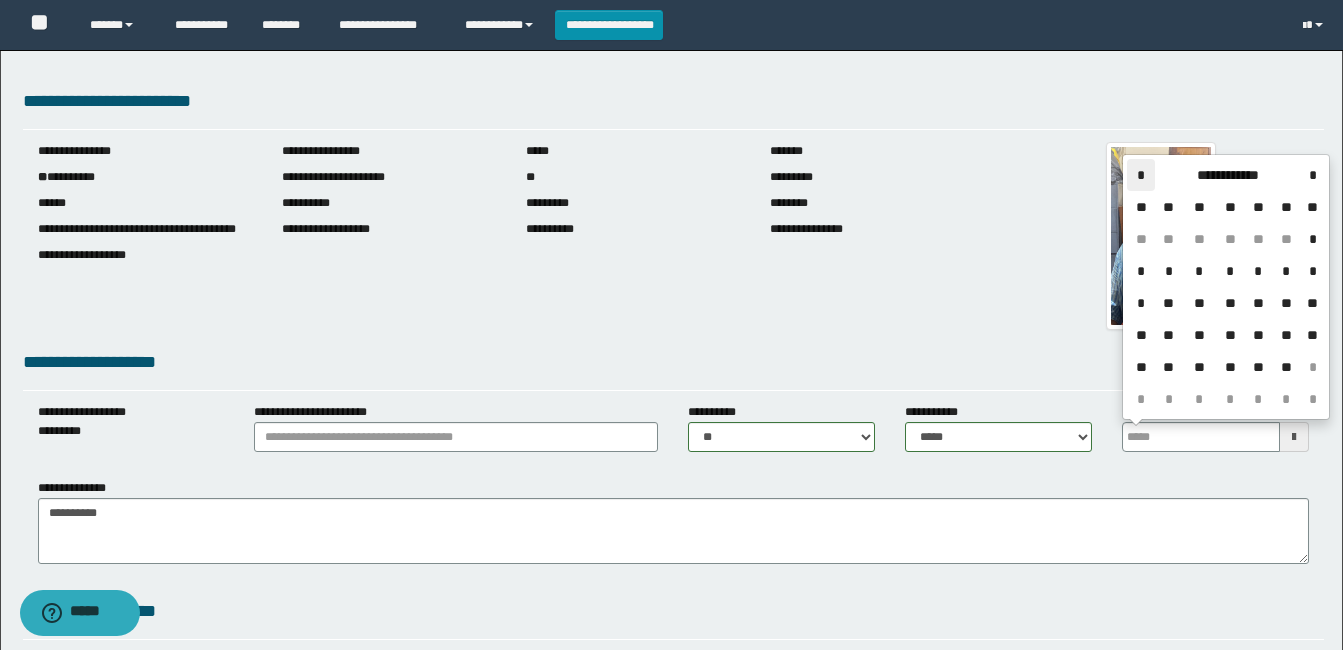 click on "*" at bounding box center [1141, 175] 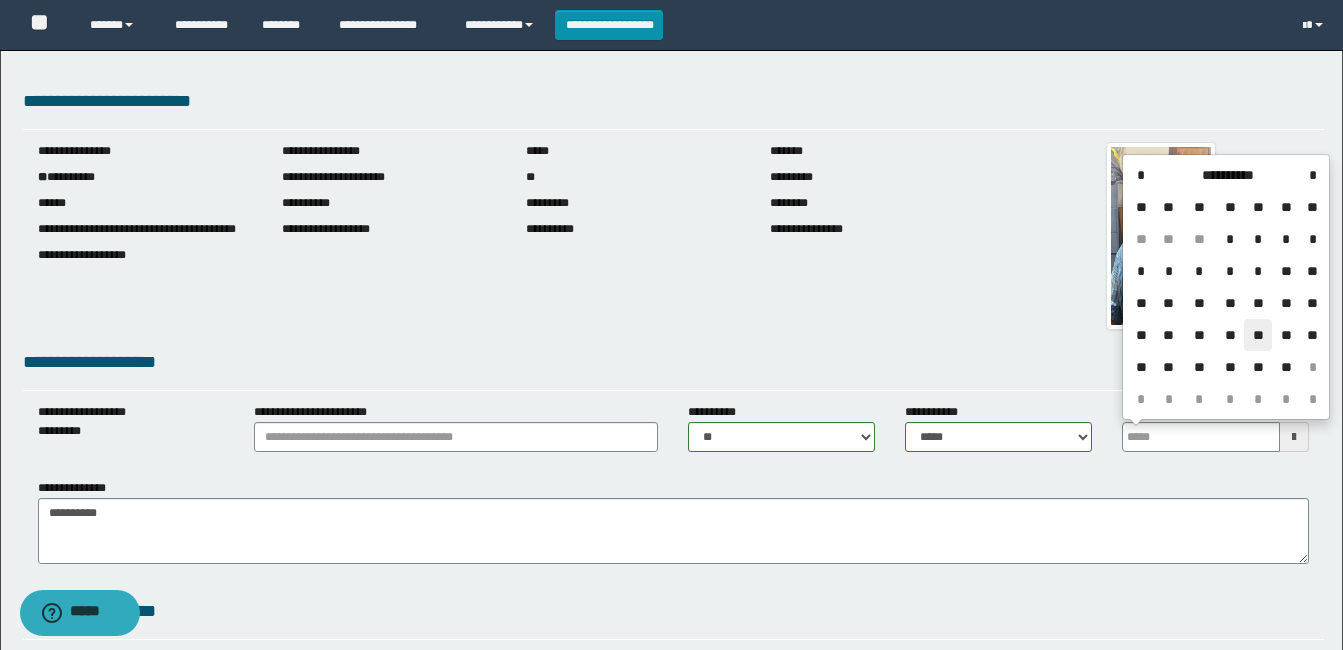 click on "**" at bounding box center [1258, 335] 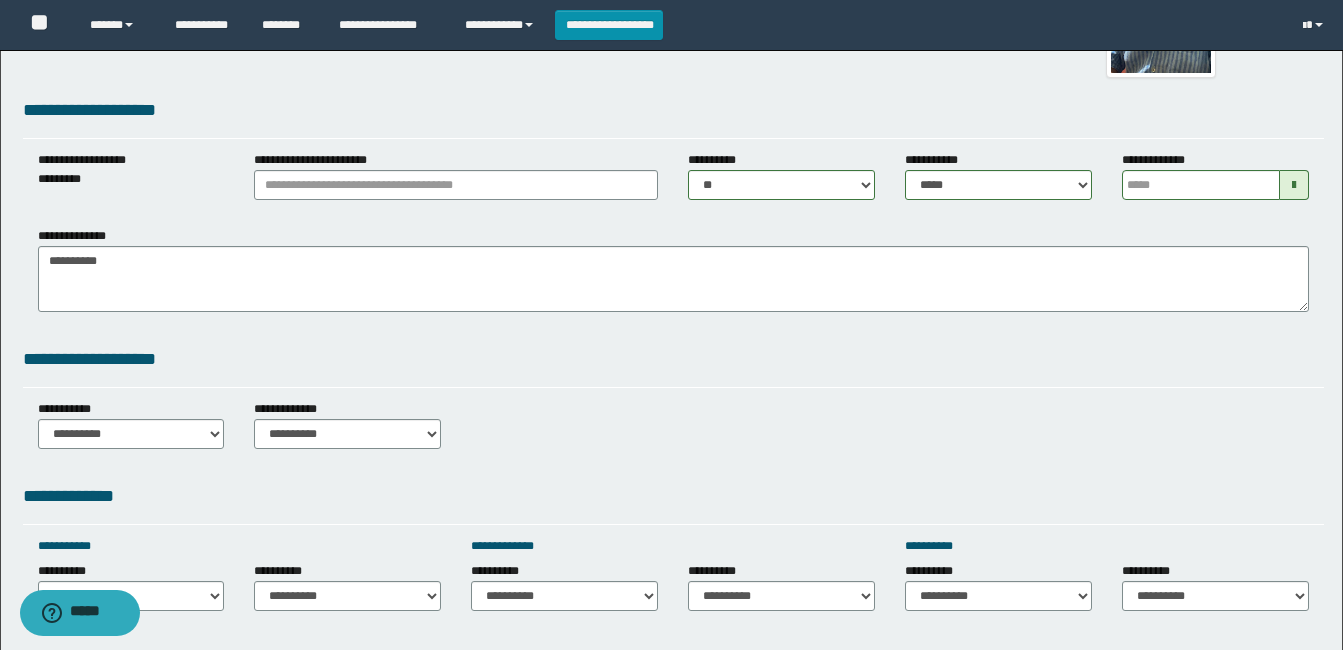 scroll, scrollTop: 300, scrollLeft: 0, axis: vertical 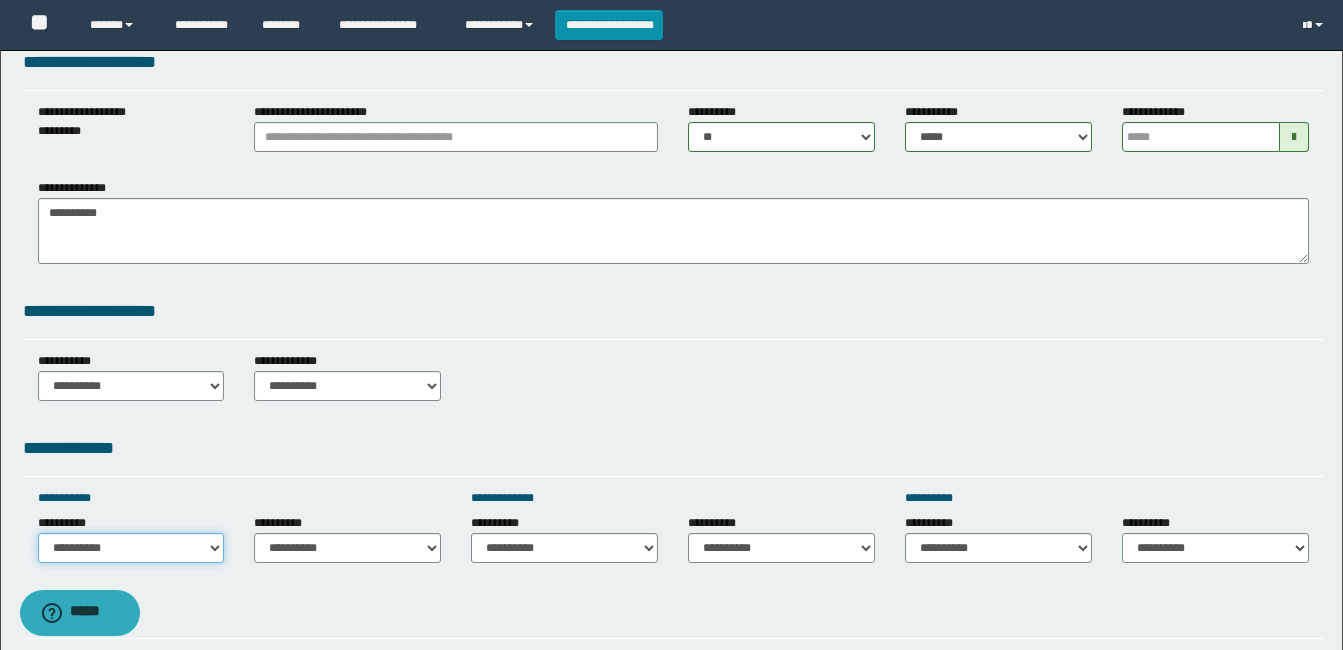 click on "**********" at bounding box center [131, 548] 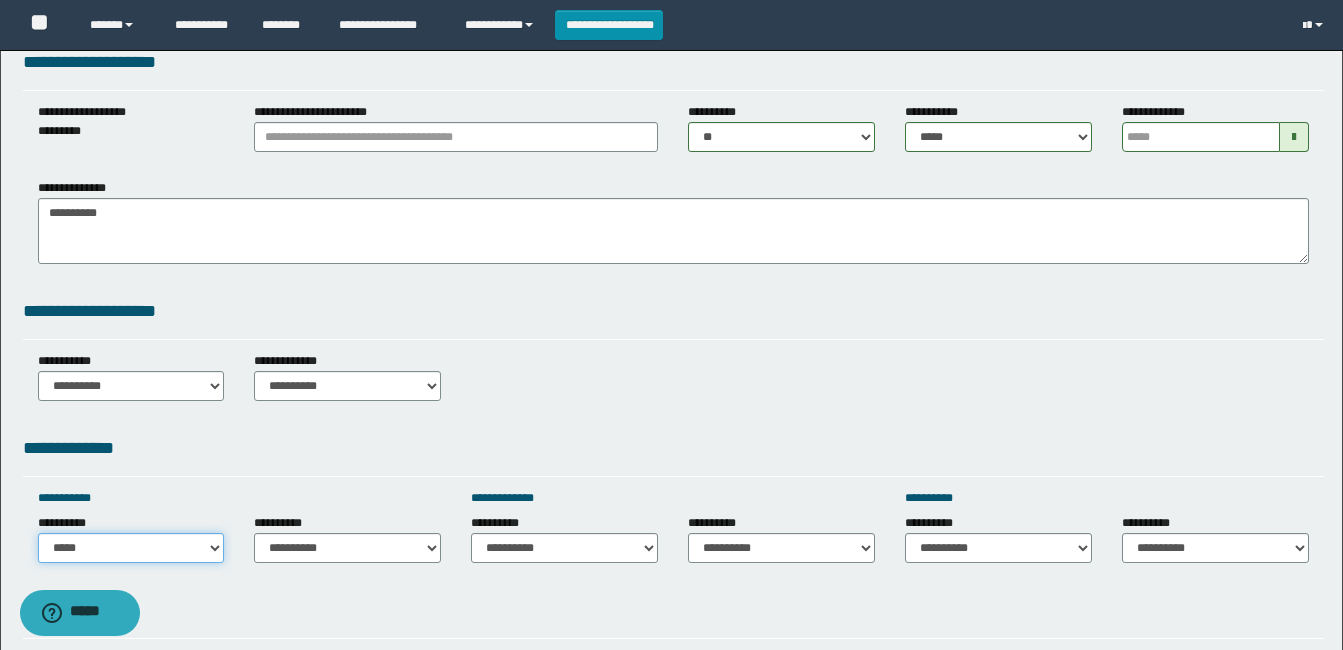 click on "**********" at bounding box center (131, 548) 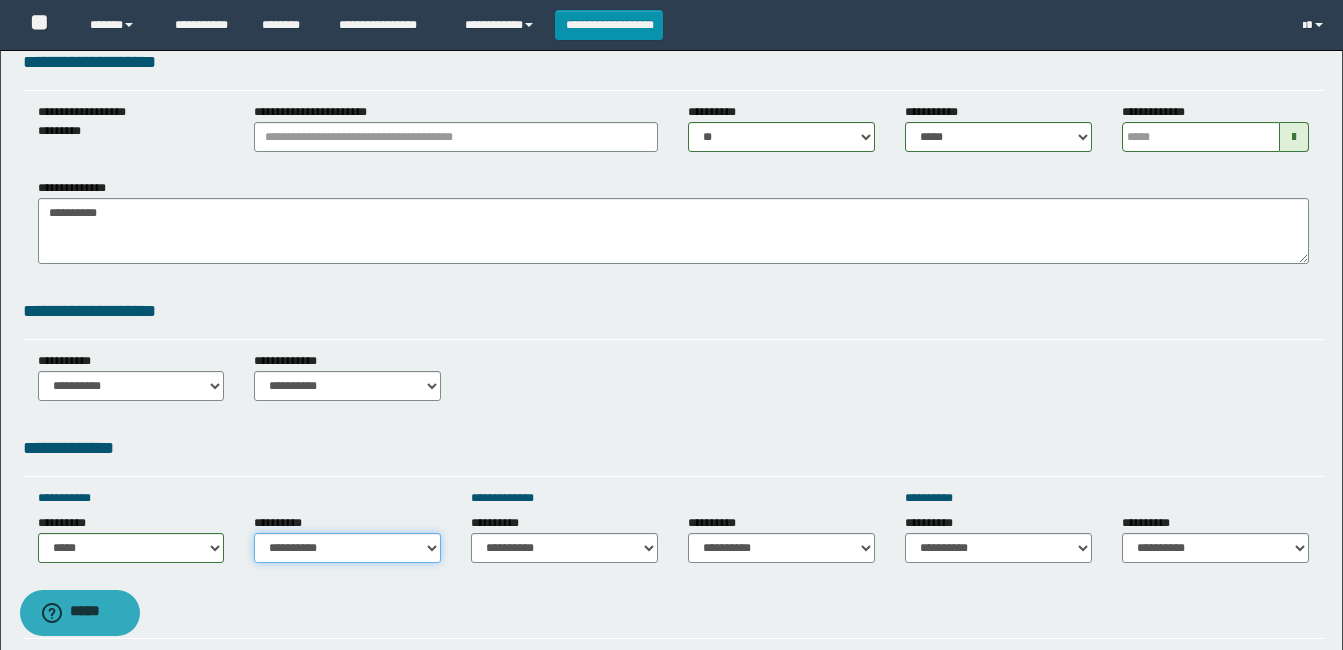 click on "**********" at bounding box center [347, 548] 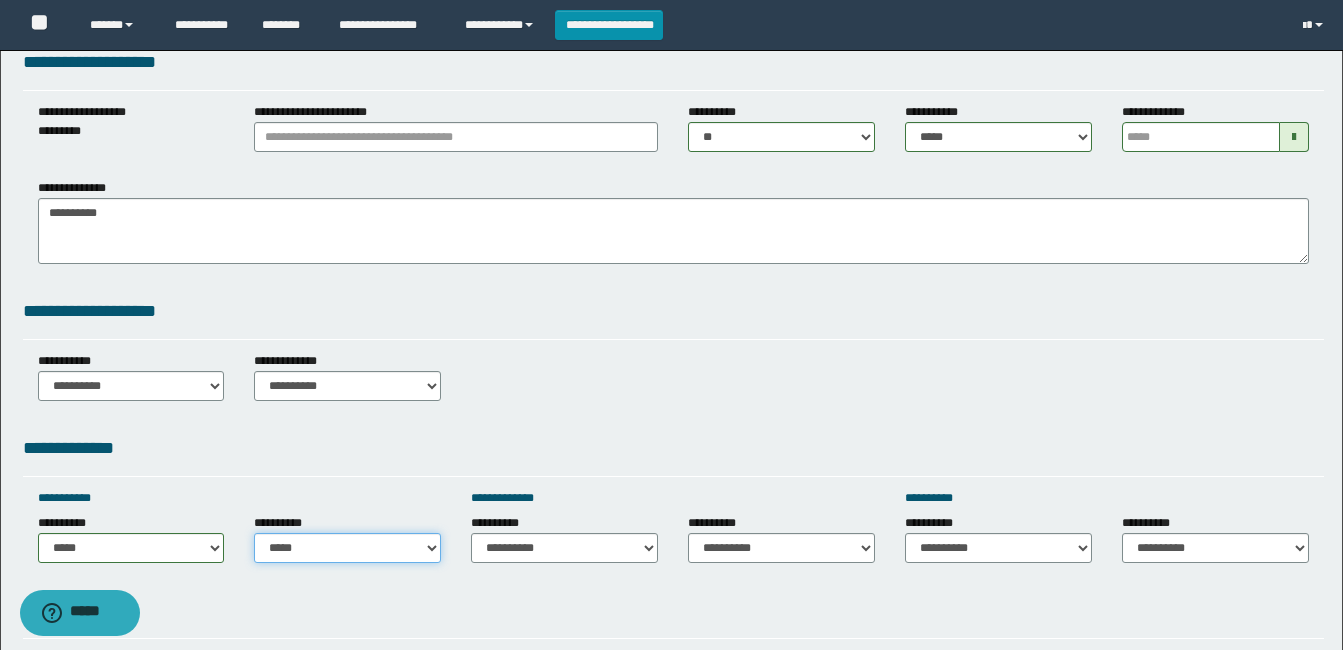 click on "**********" at bounding box center [347, 548] 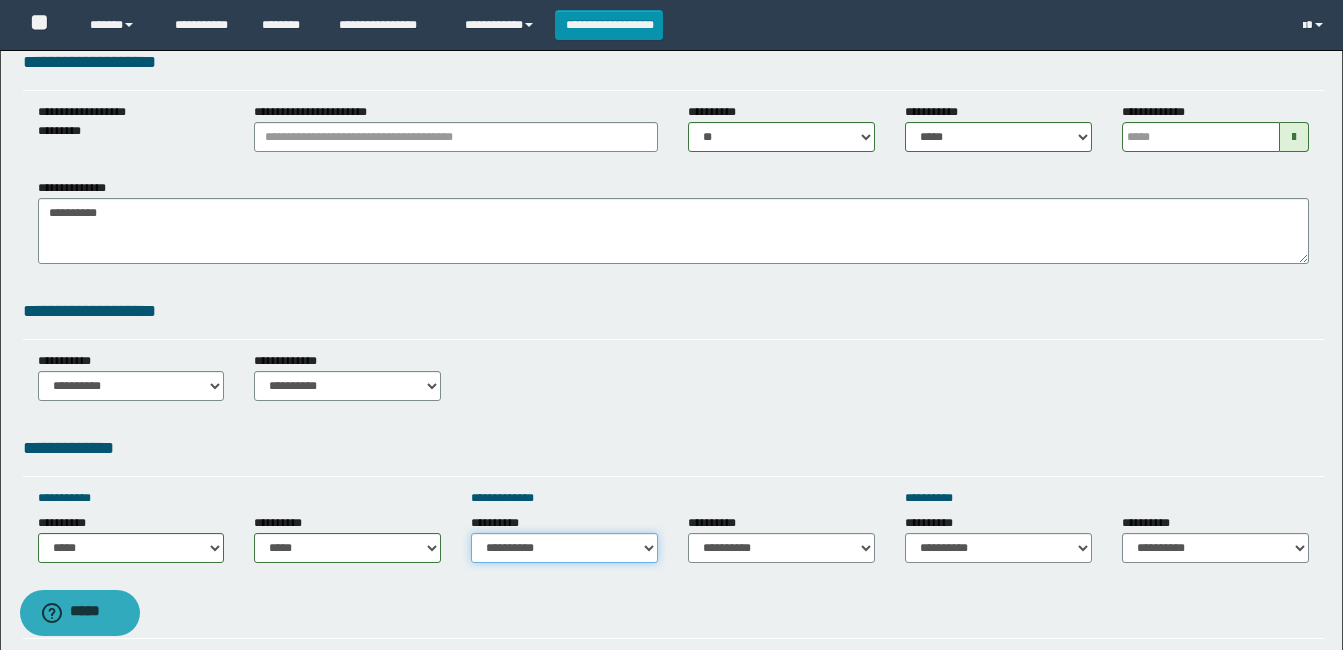 click on "**********" at bounding box center [564, 548] 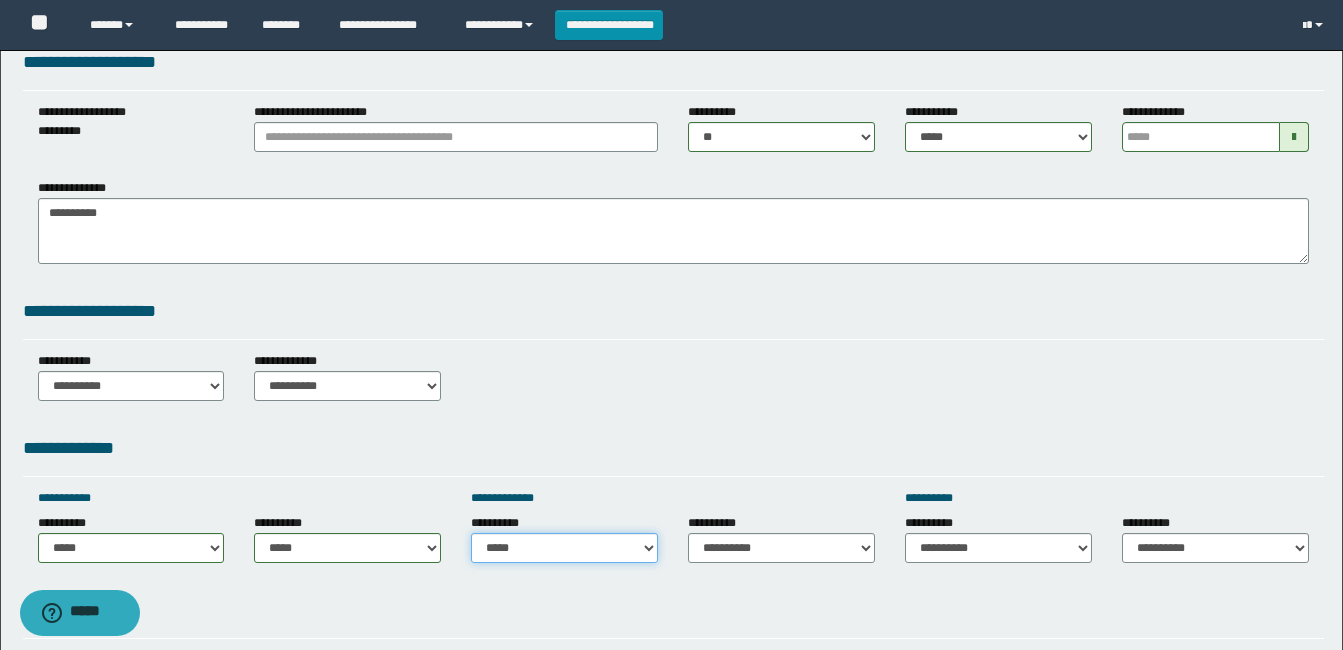 click on "**********" at bounding box center [564, 548] 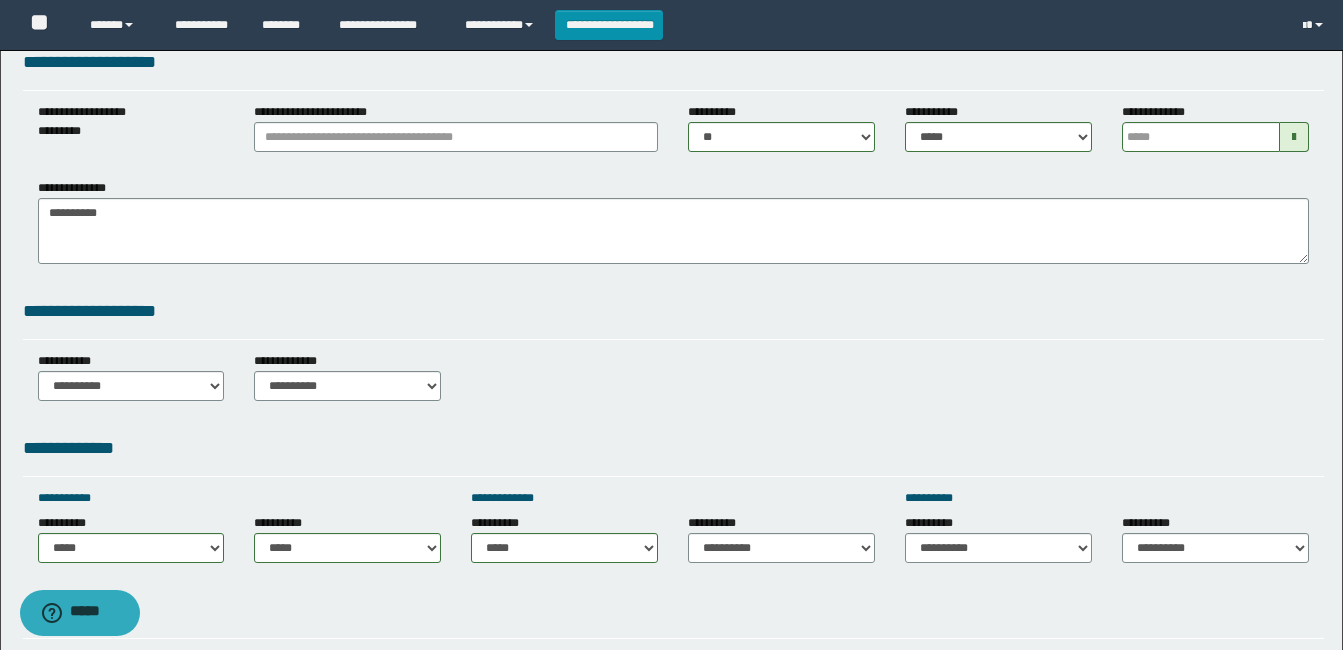 click on "**********" at bounding box center (673, 384) 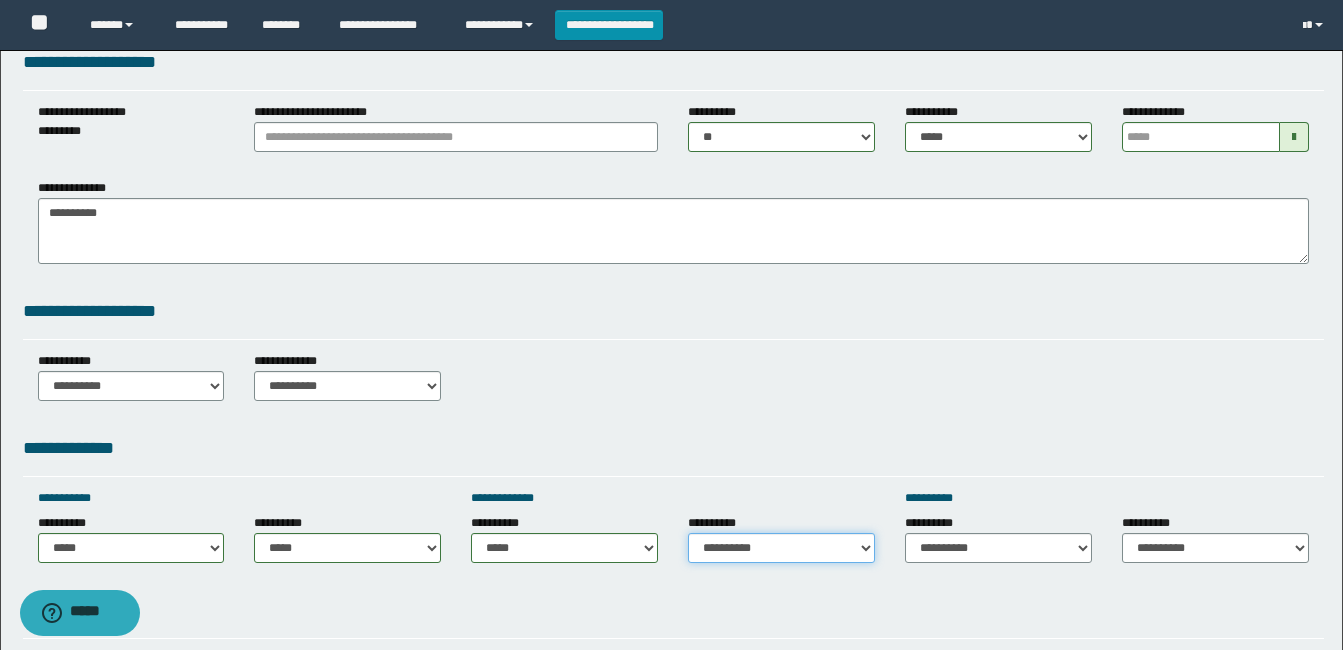 click on "**********" at bounding box center (781, 548) 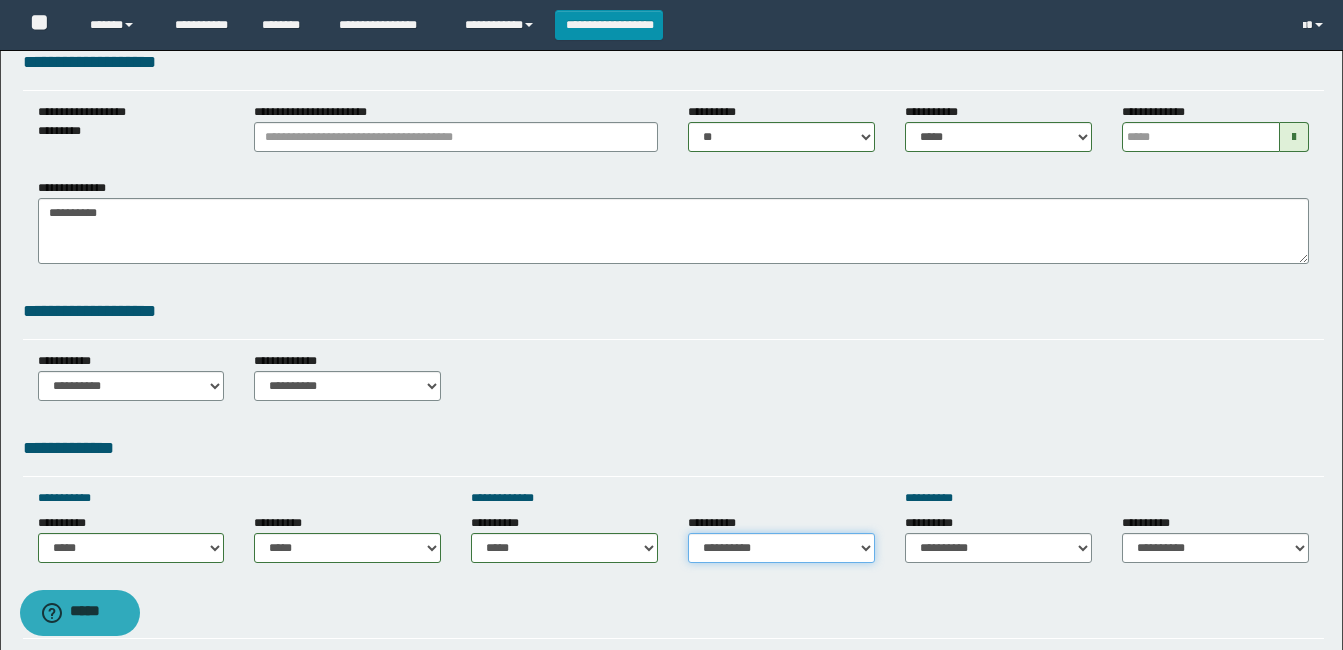 select on "*****" 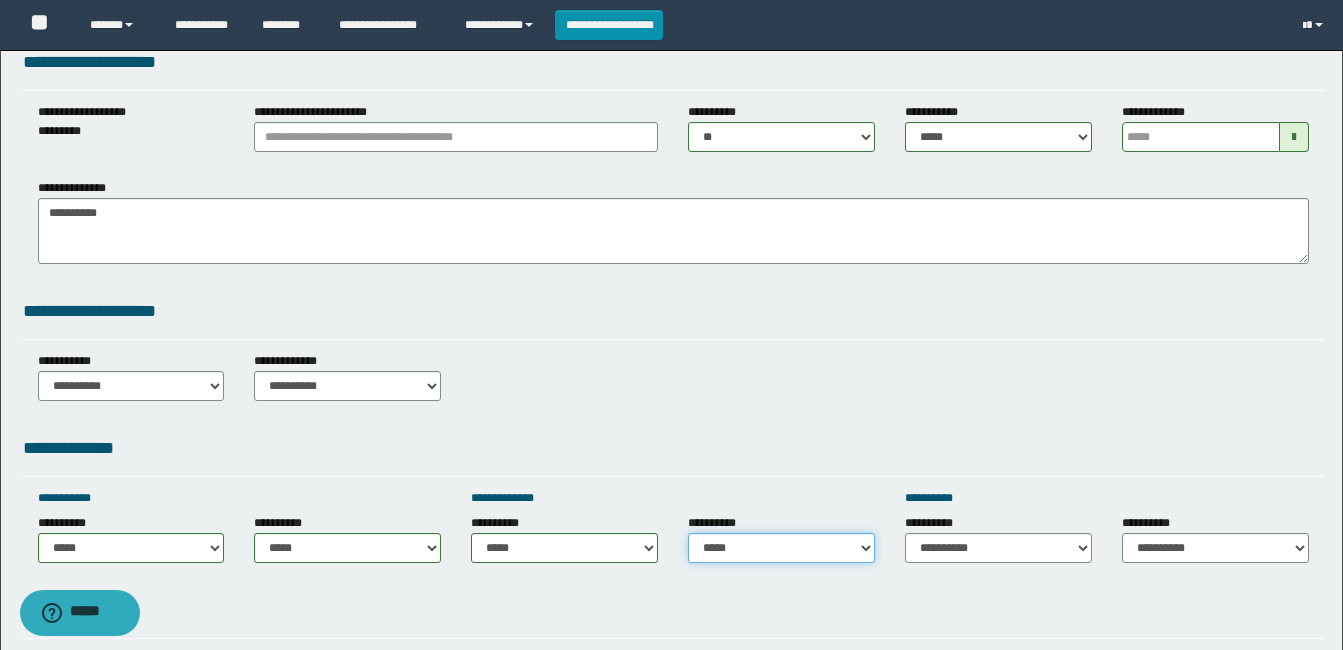 click on "**********" at bounding box center [781, 548] 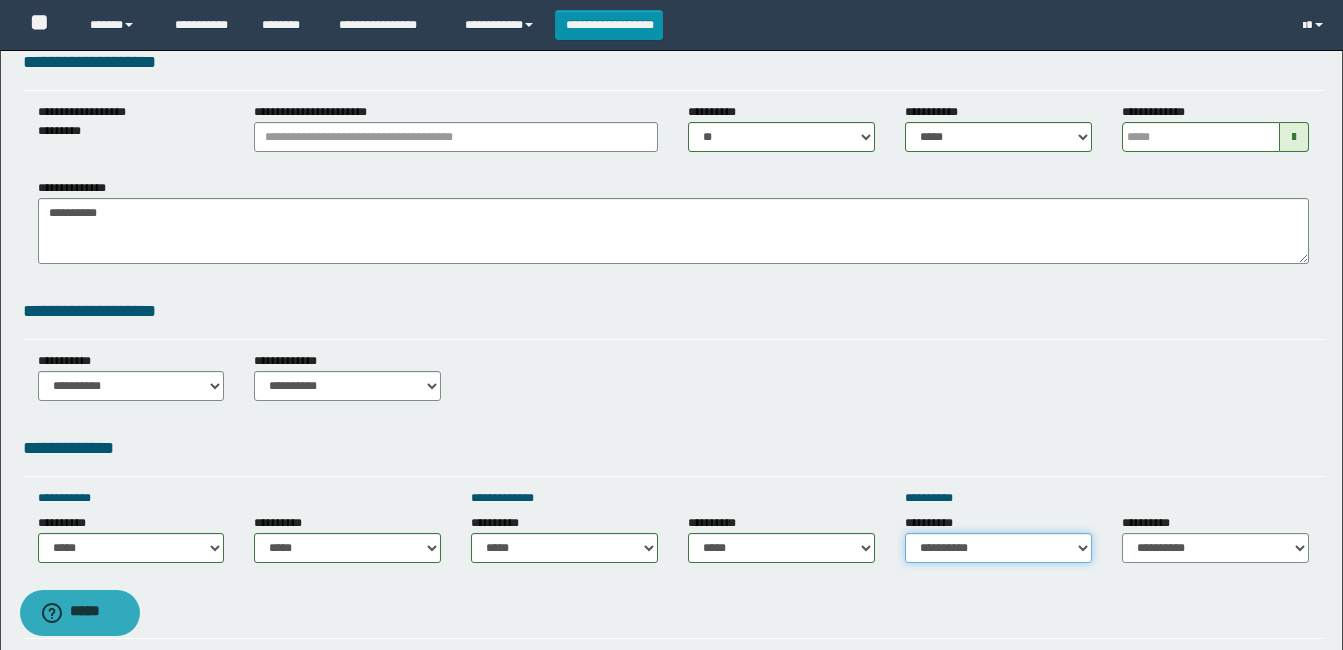 click on "**********" at bounding box center (998, 548) 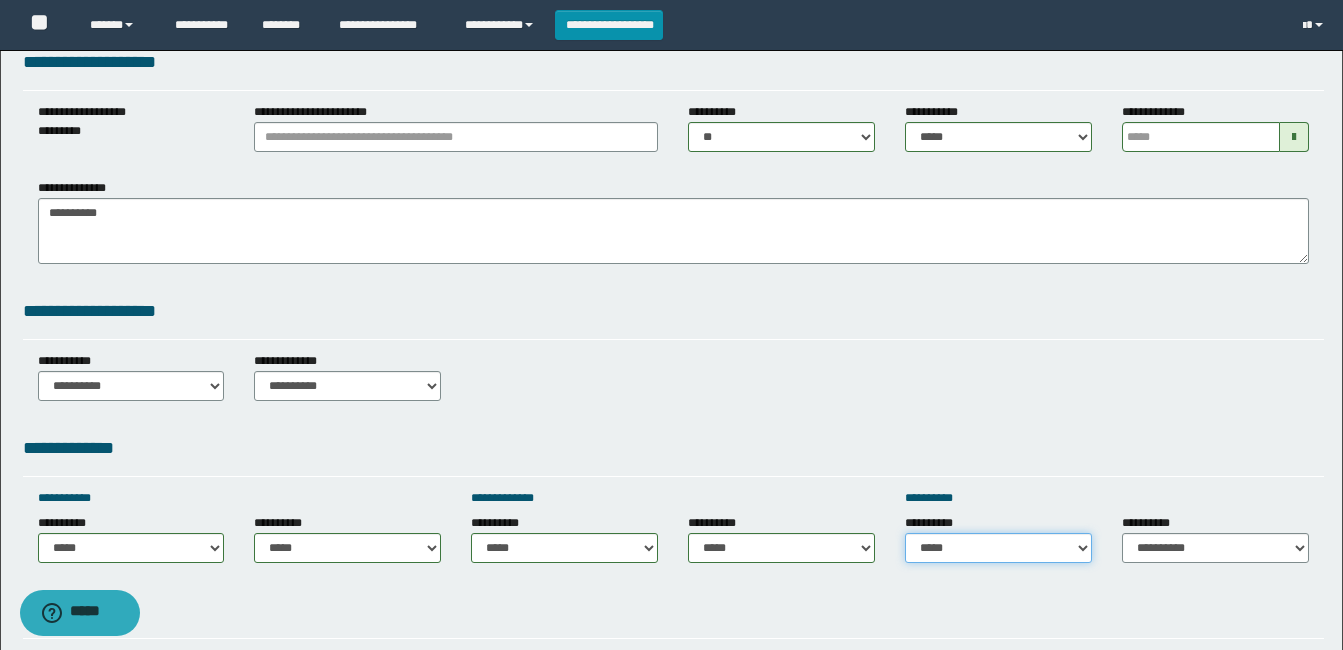 click on "**********" at bounding box center (998, 548) 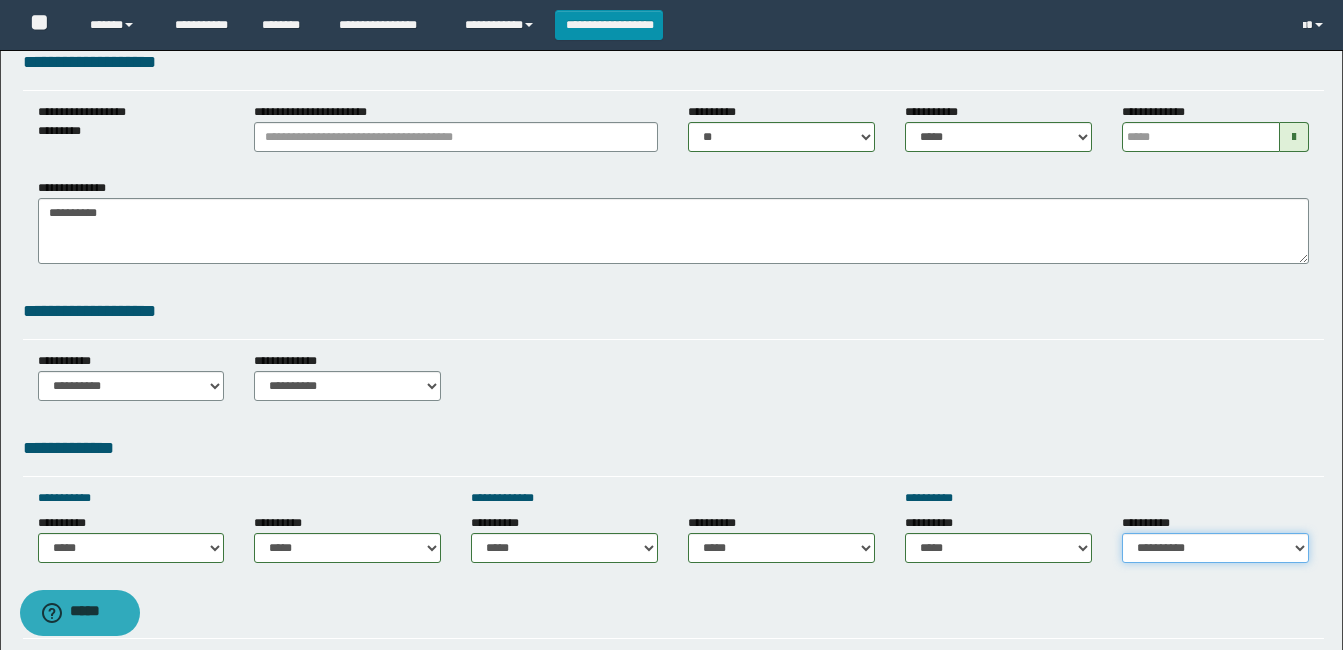 click on "**********" at bounding box center [1215, 548] 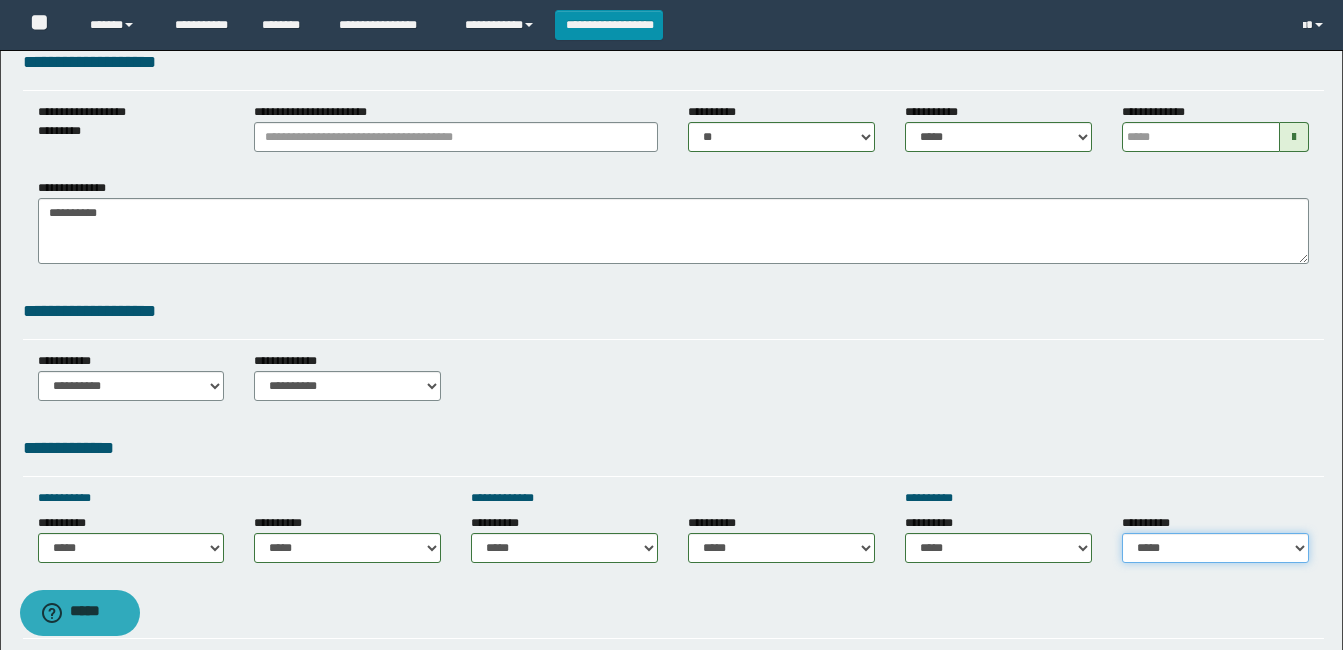 click on "**********" at bounding box center [1215, 548] 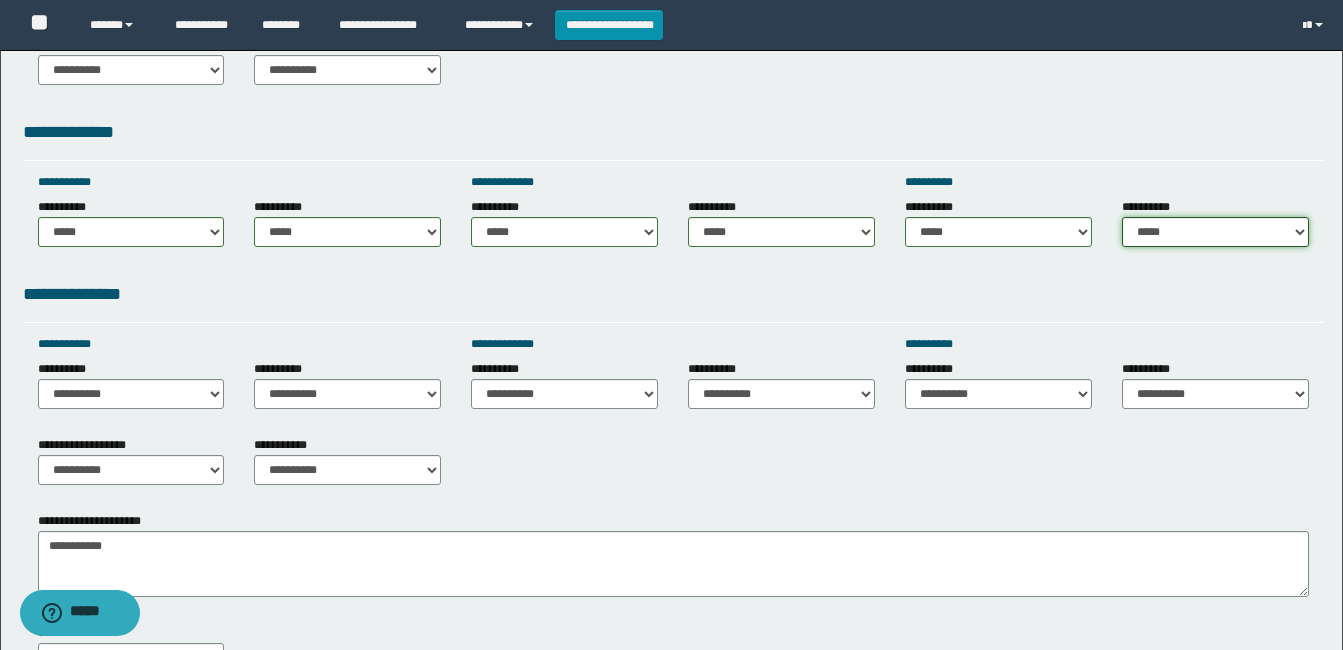 scroll, scrollTop: 600, scrollLeft: 0, axis: vertical 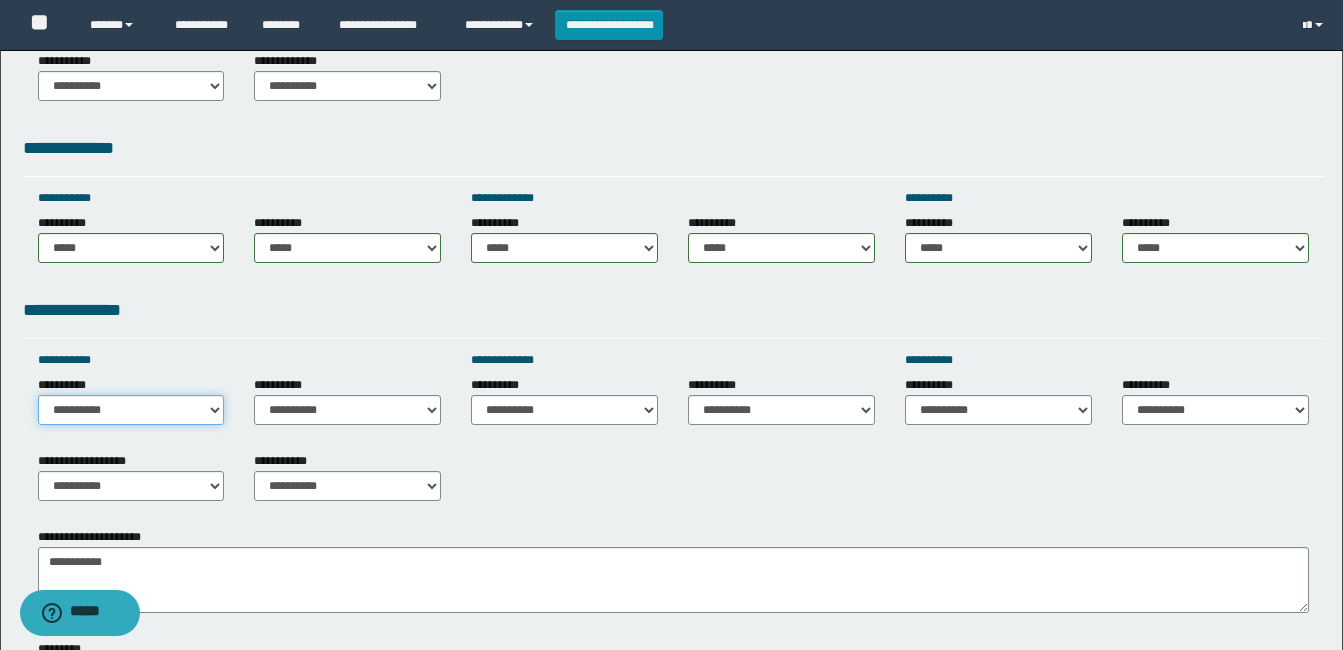 click on "**********" at bounding box center (131, 410) 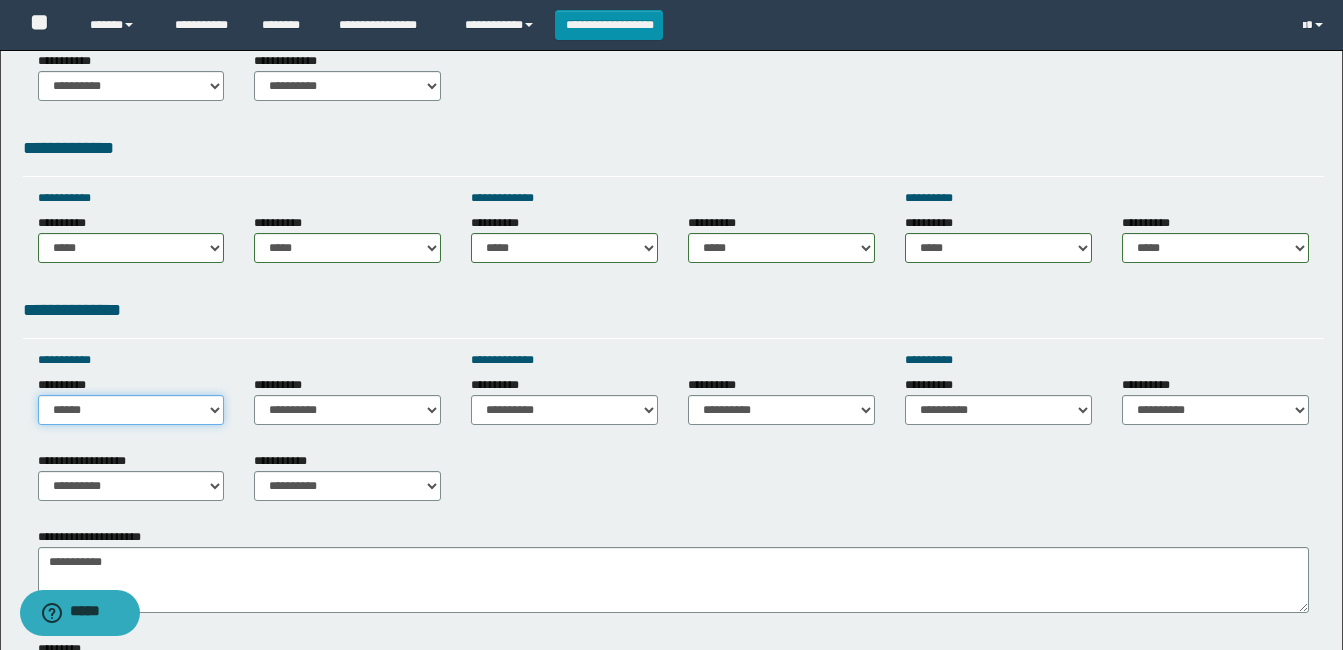 click on "**********" at bounding box center [131, 410] 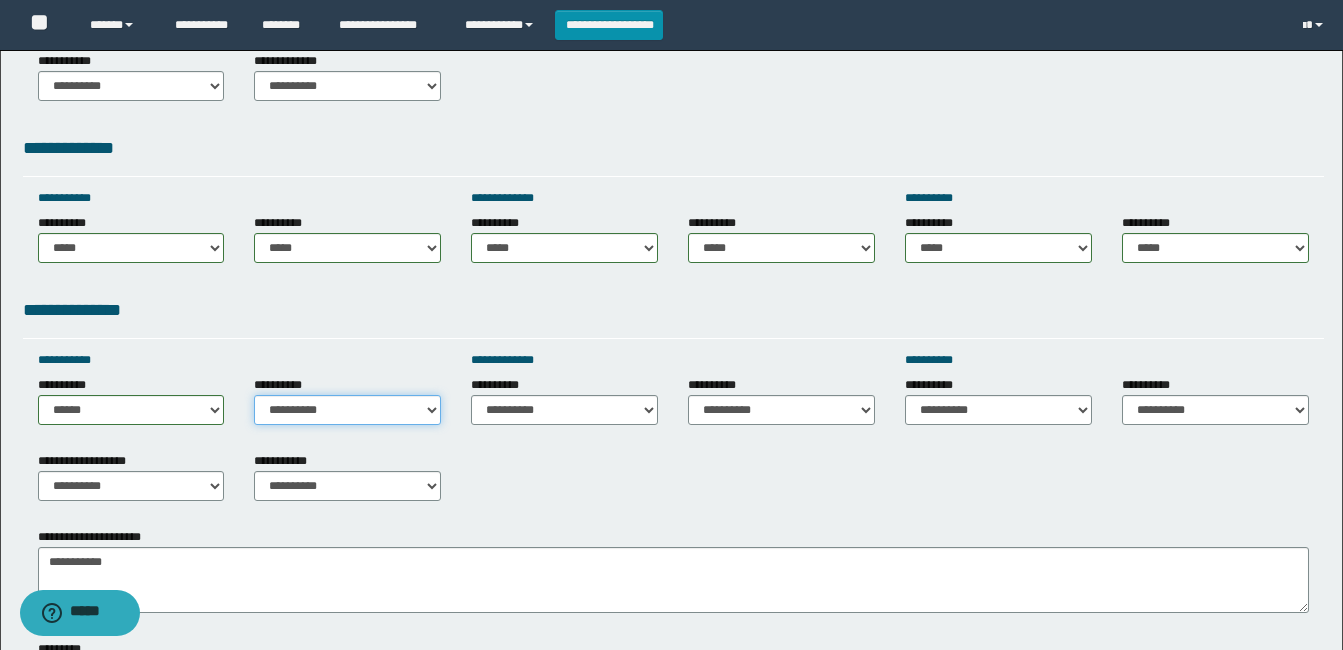 click on "**********" at bounding box center [347, 410] 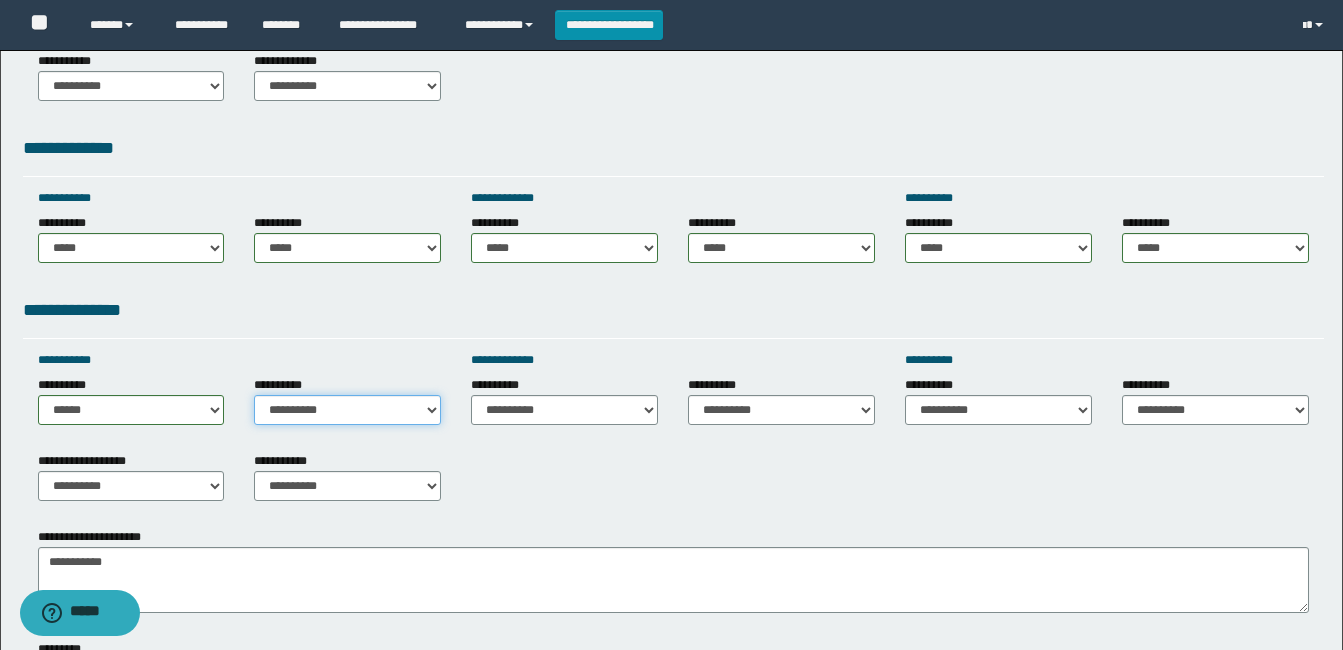 select on "*****" 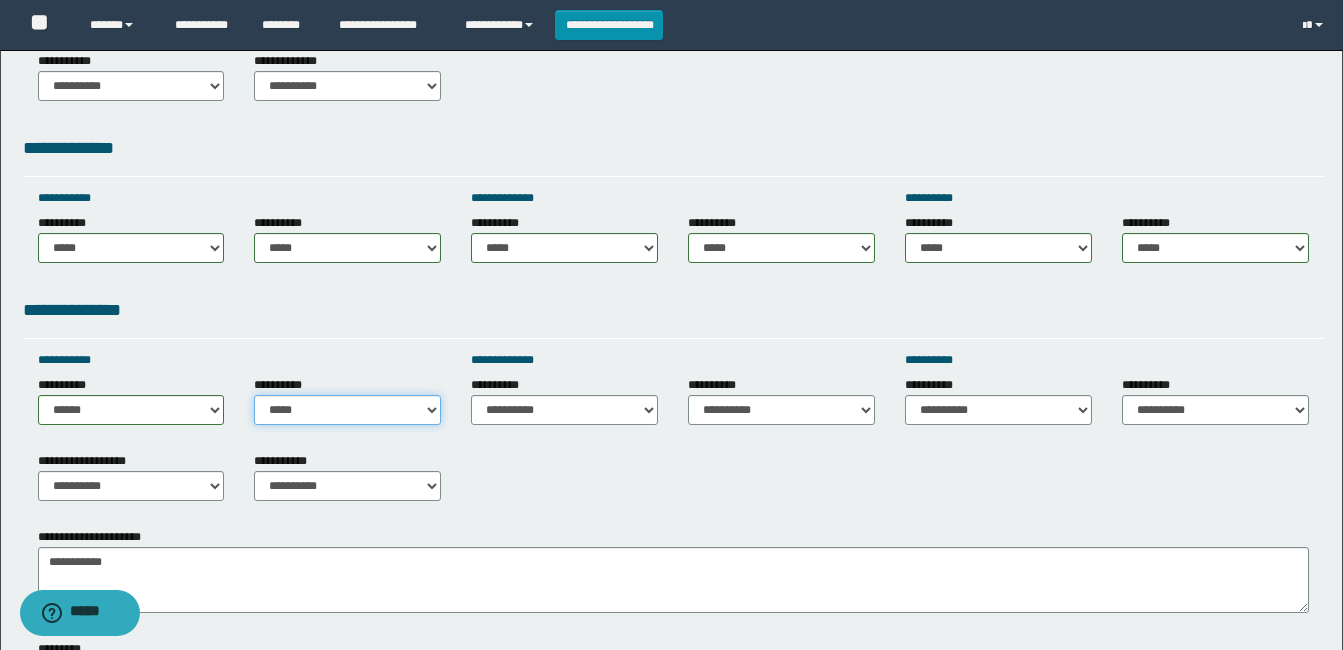 click on "**********" at bounding box center (347, 410) 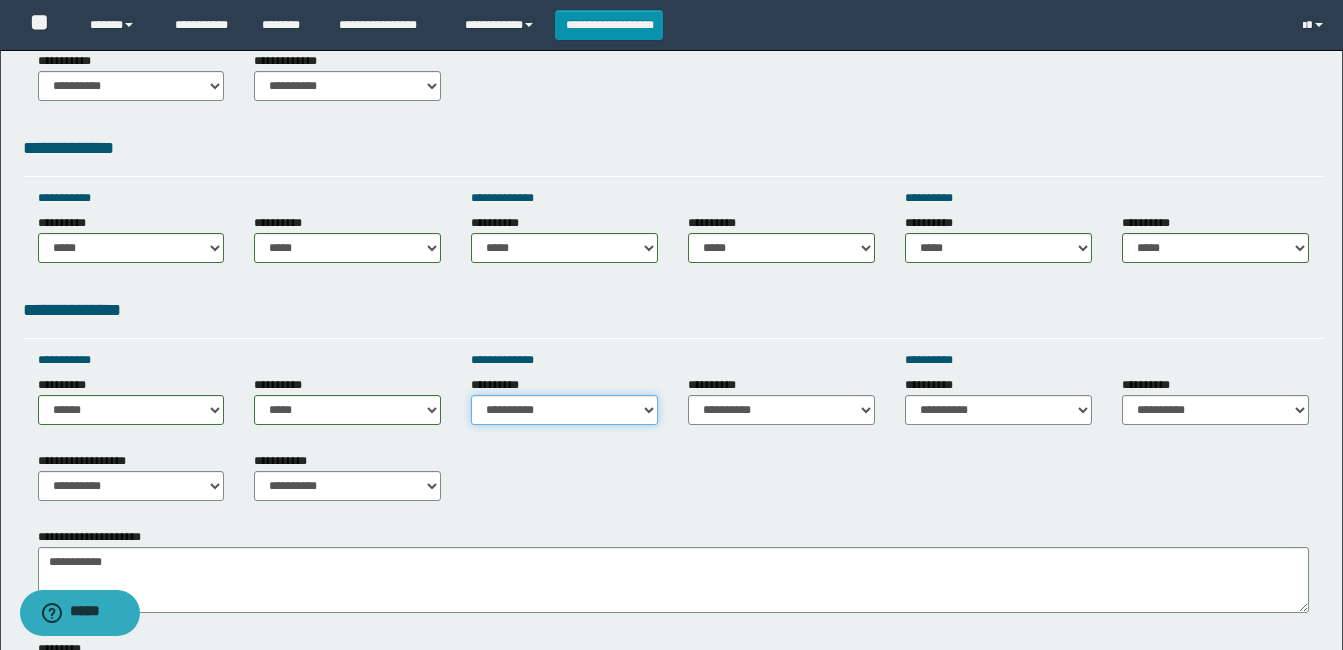 click on "**********" at bounding box center (564, 410) 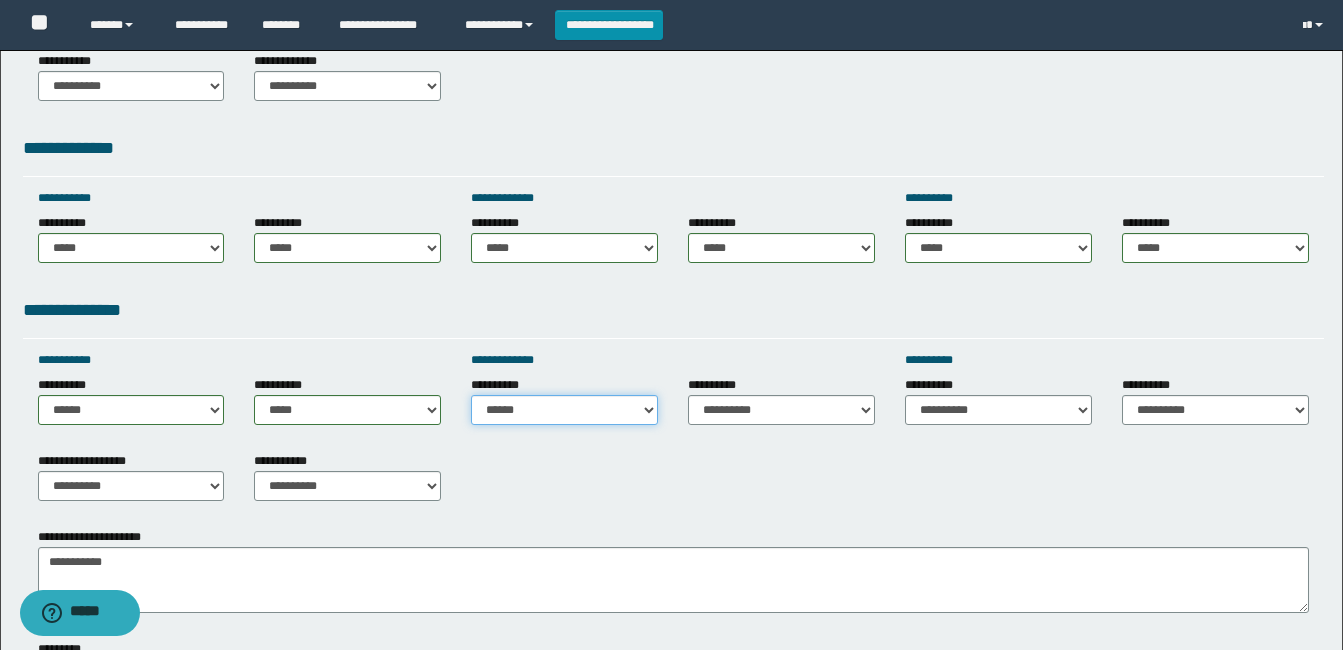 click on "**********" at bounding box center [564, 410] 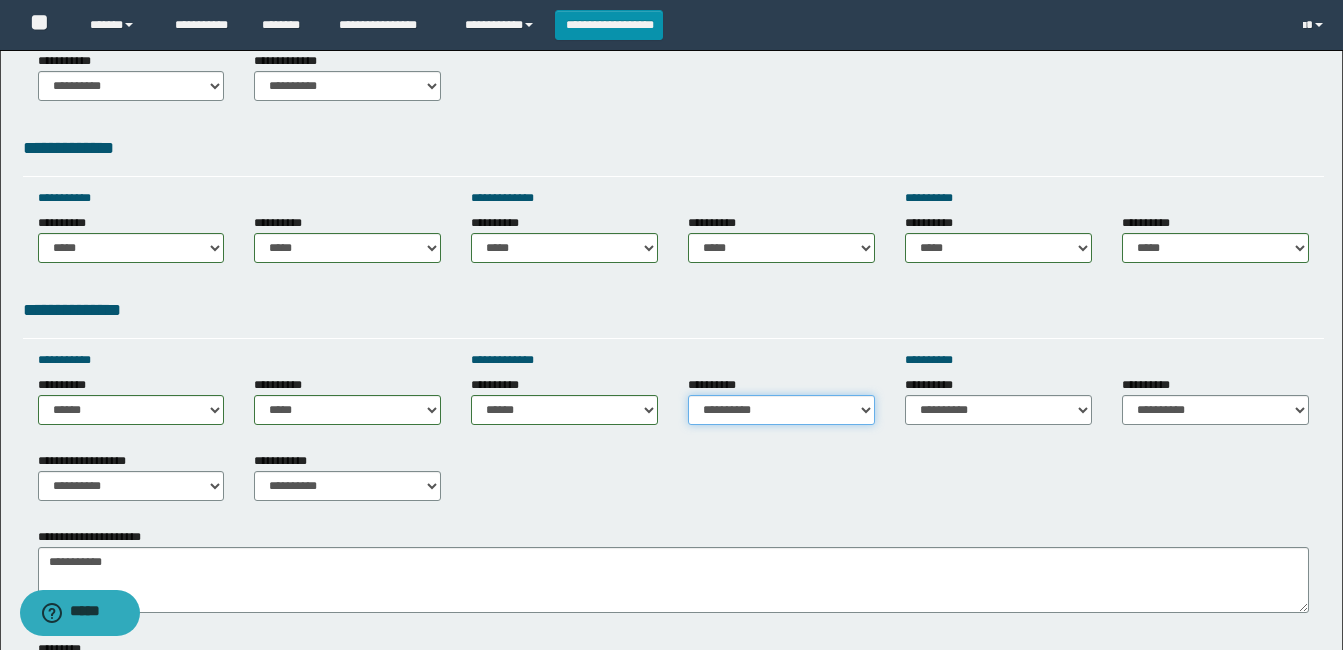 click on "**********" at bounding box center [781, 410] 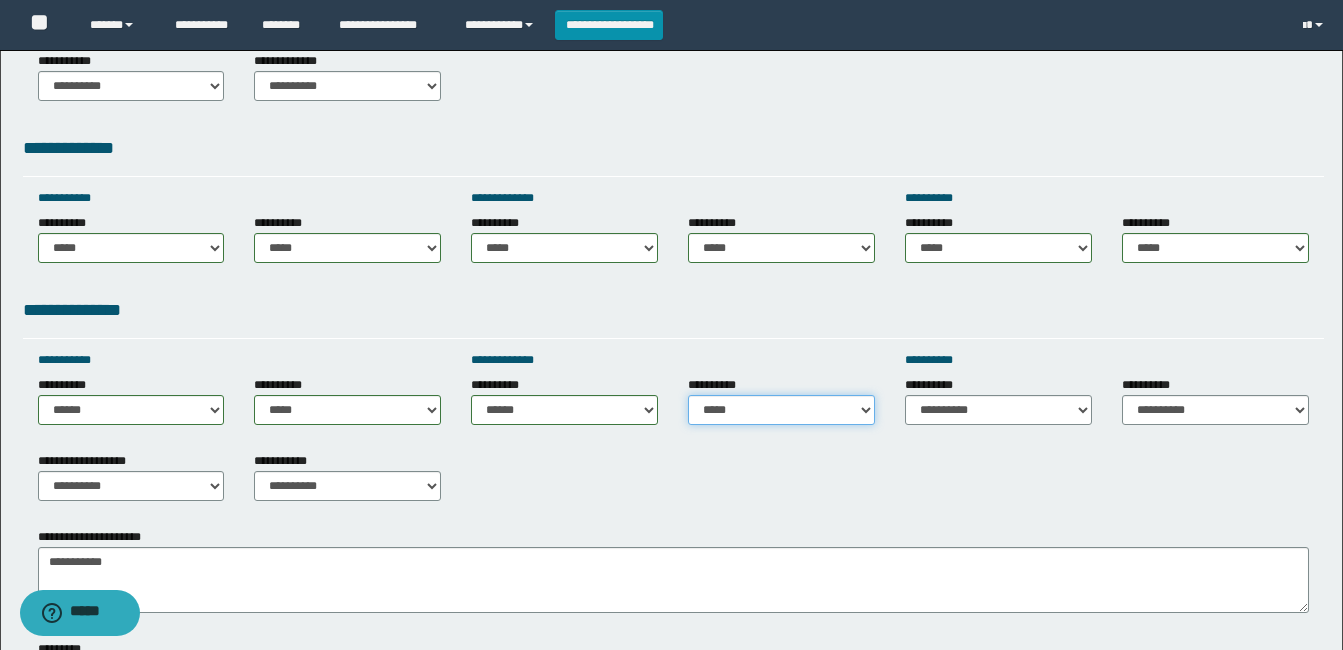 click on "**********" at bounding box center (781, 410) 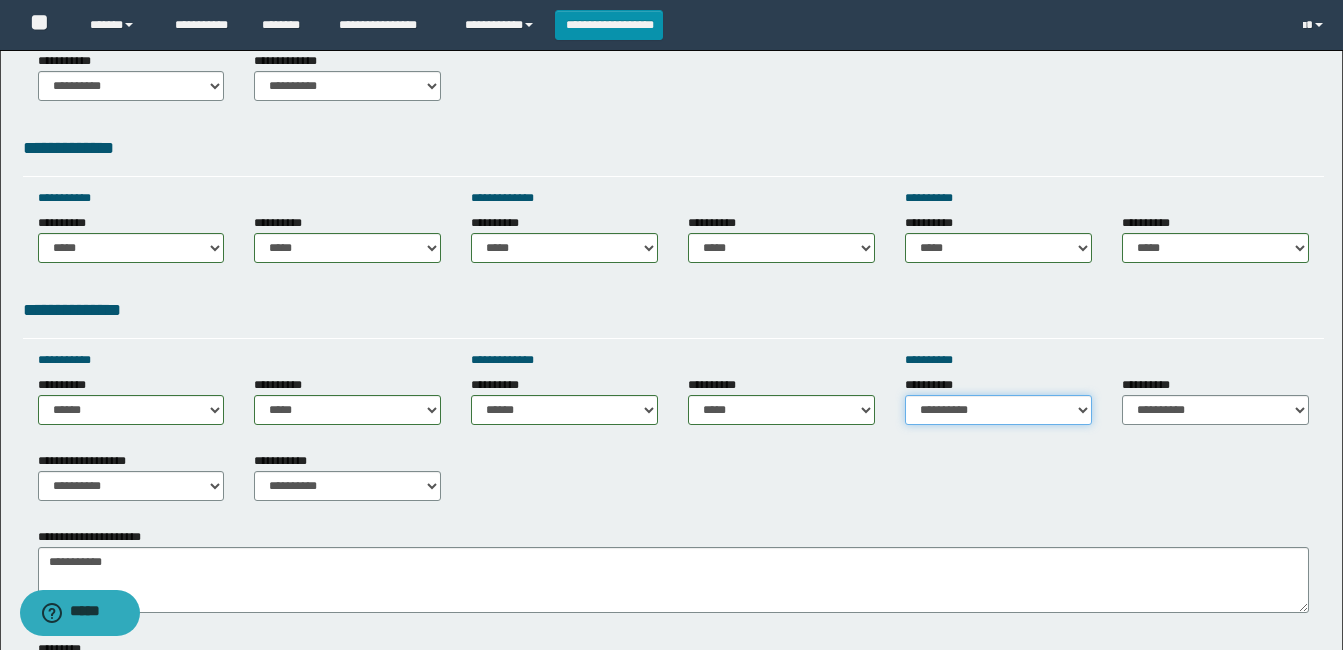 click on "**********" at bounding box center (998, 410) 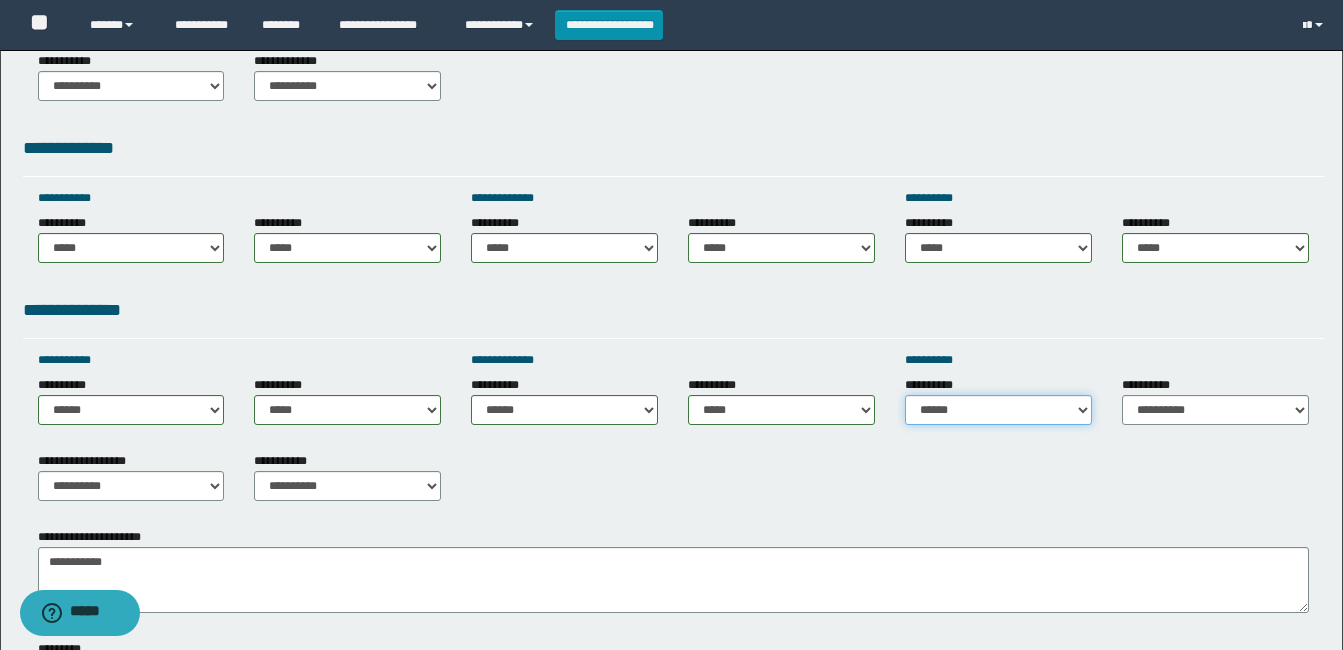 click on "**********" at bounding box center (998, 410) 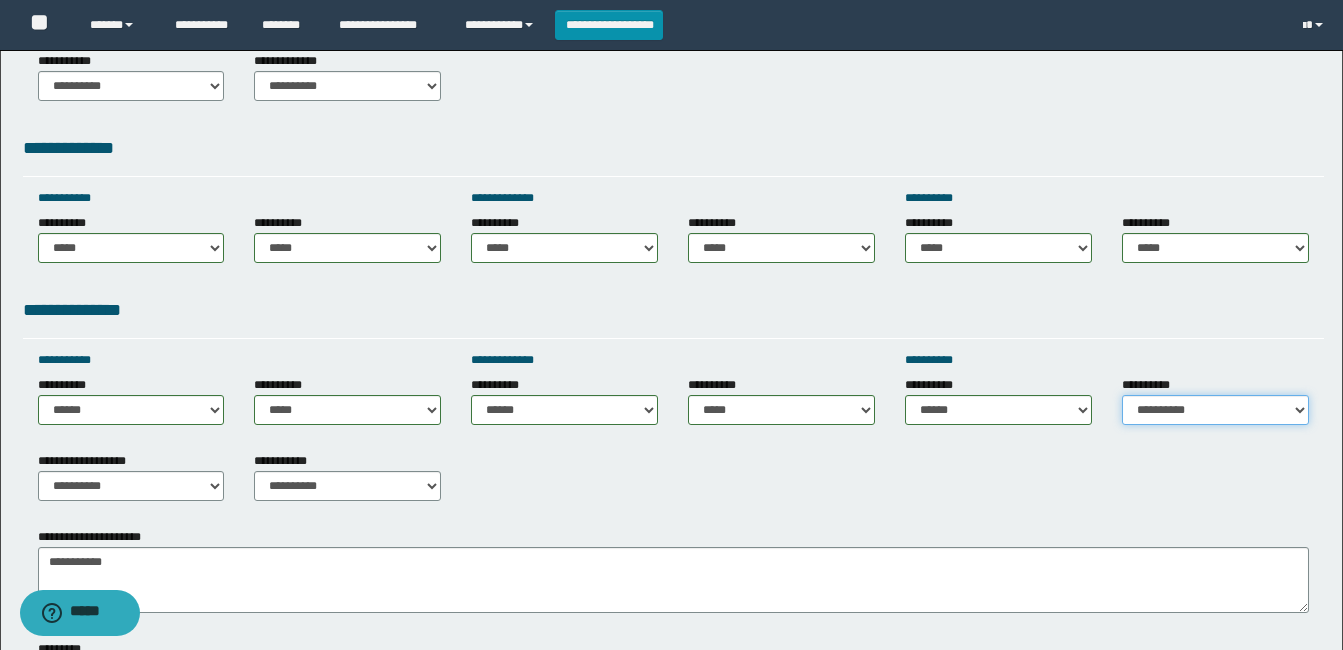 click on "**********" at bounding box center [1215, 410] 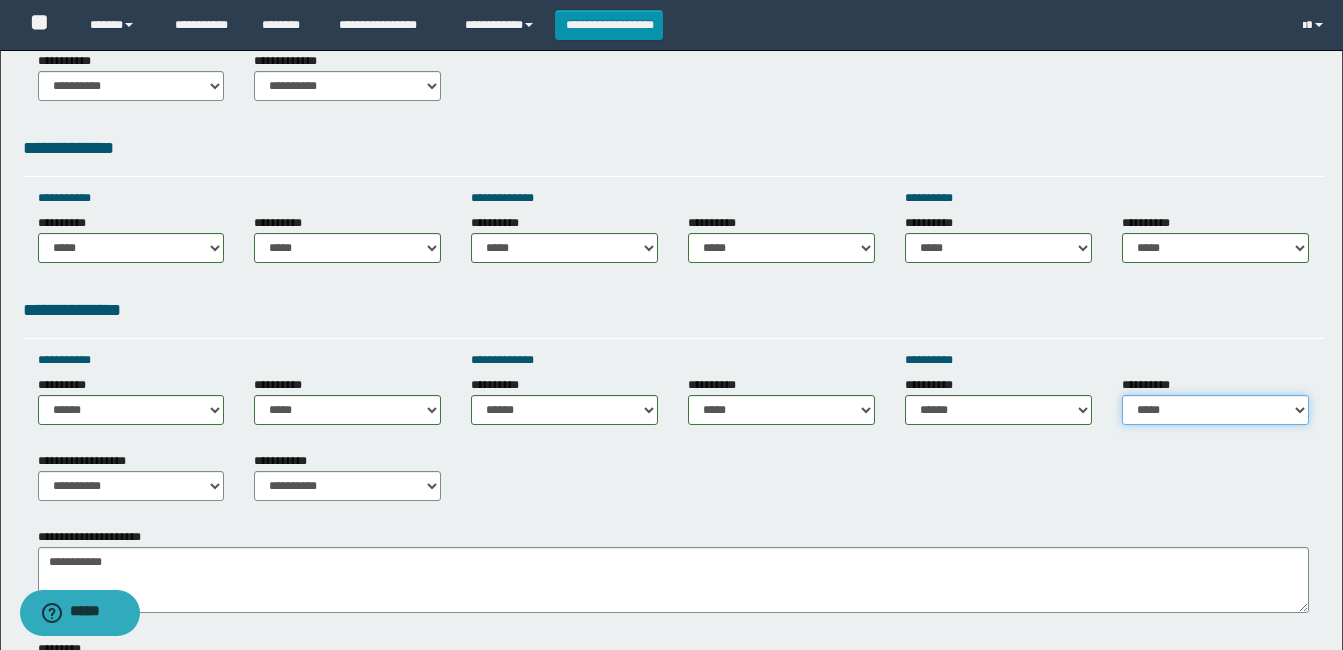 click on "**********" at bounding box center [1215, 410] 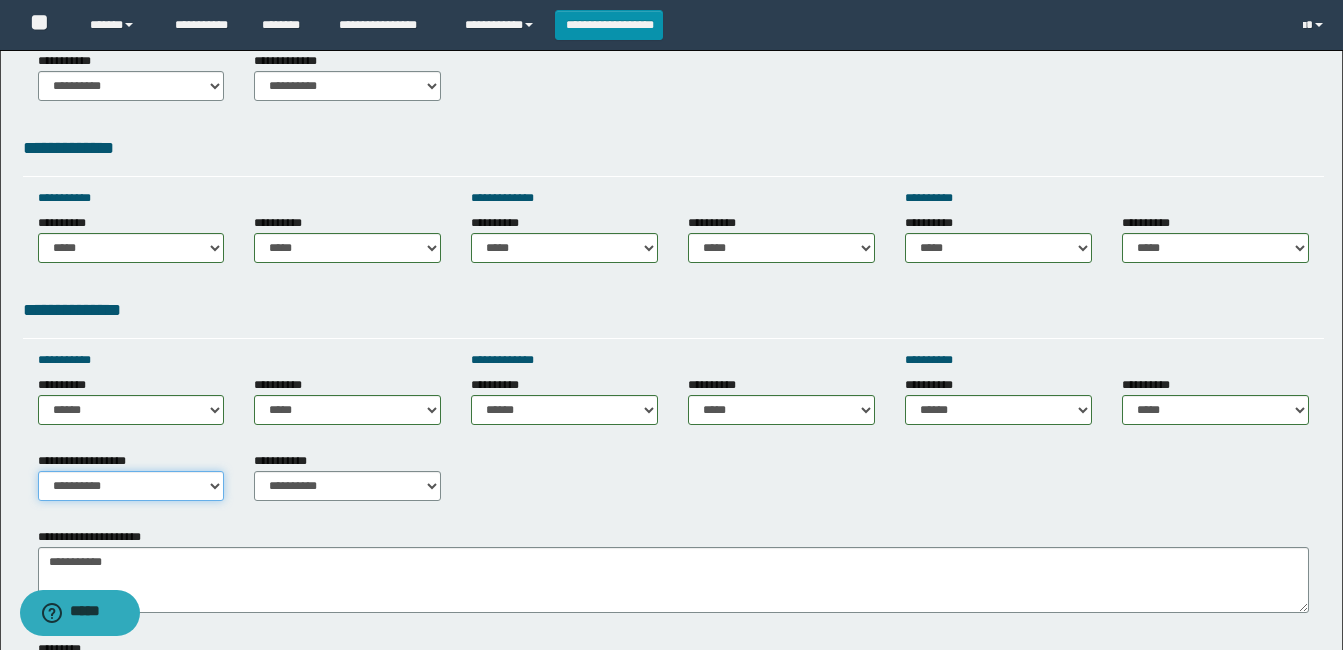click on "**********" at bounding box center [131, 486] 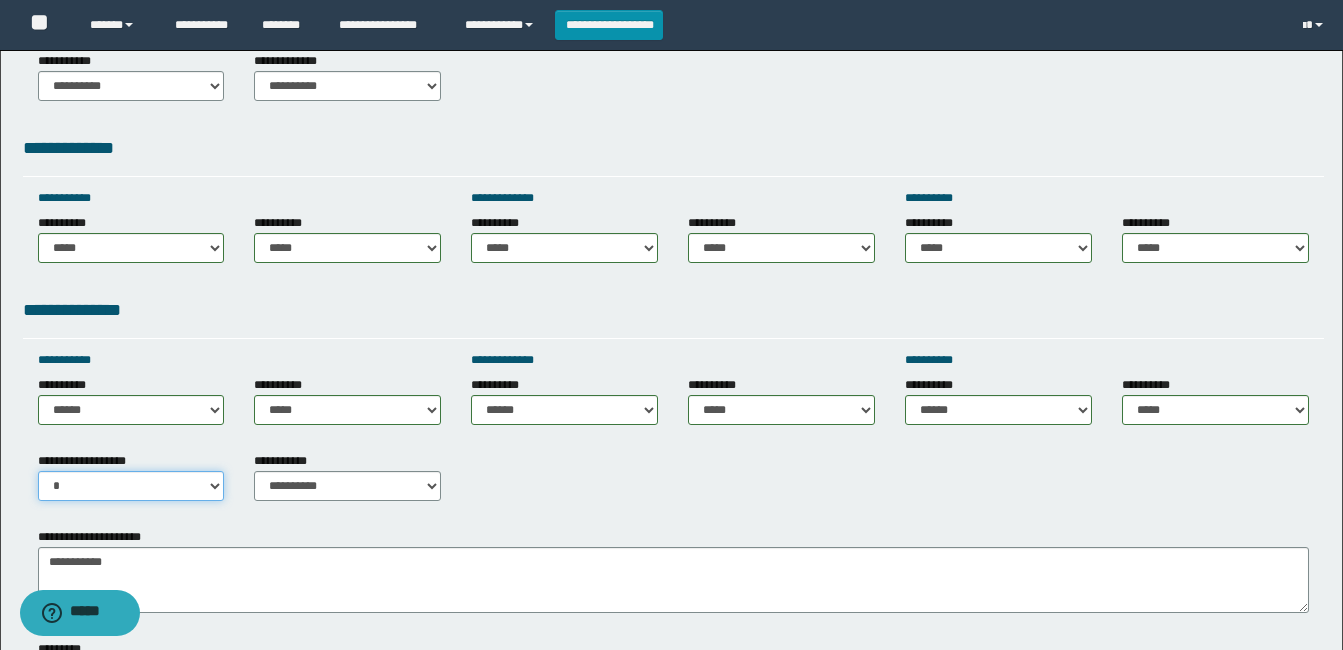 click on "**********" at bounding box center [131, 486] 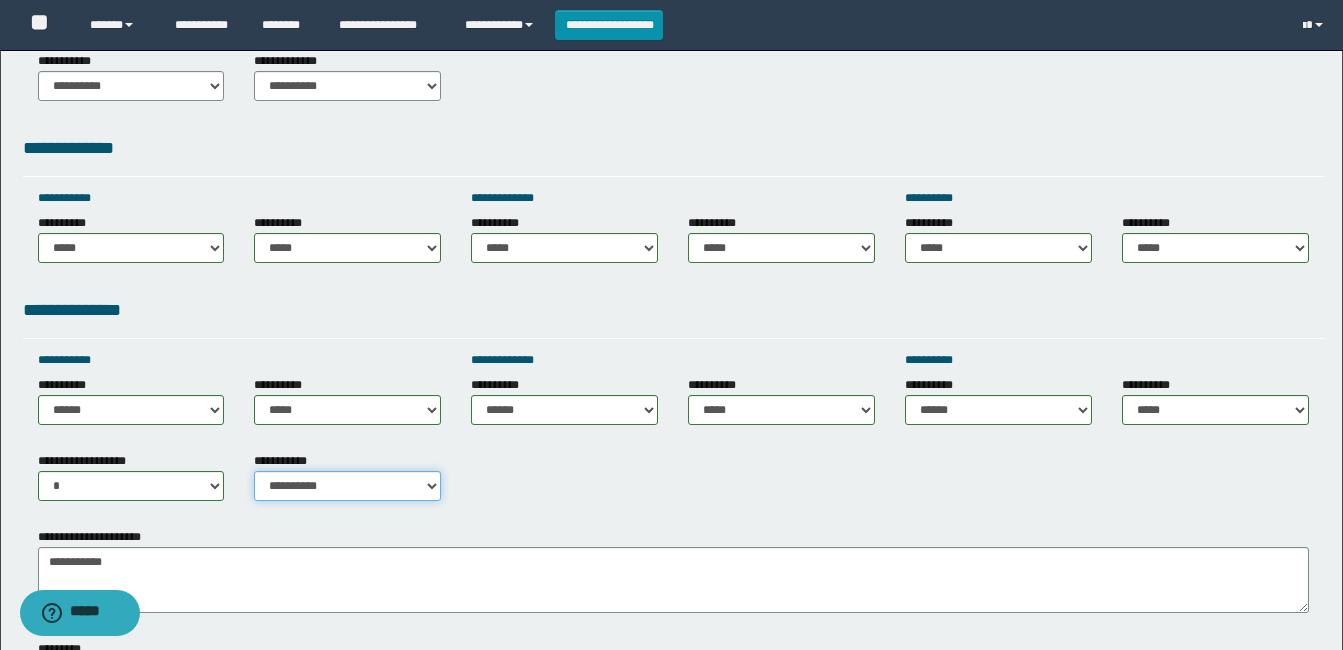 click on "**********" at bounding box center (347, 486) 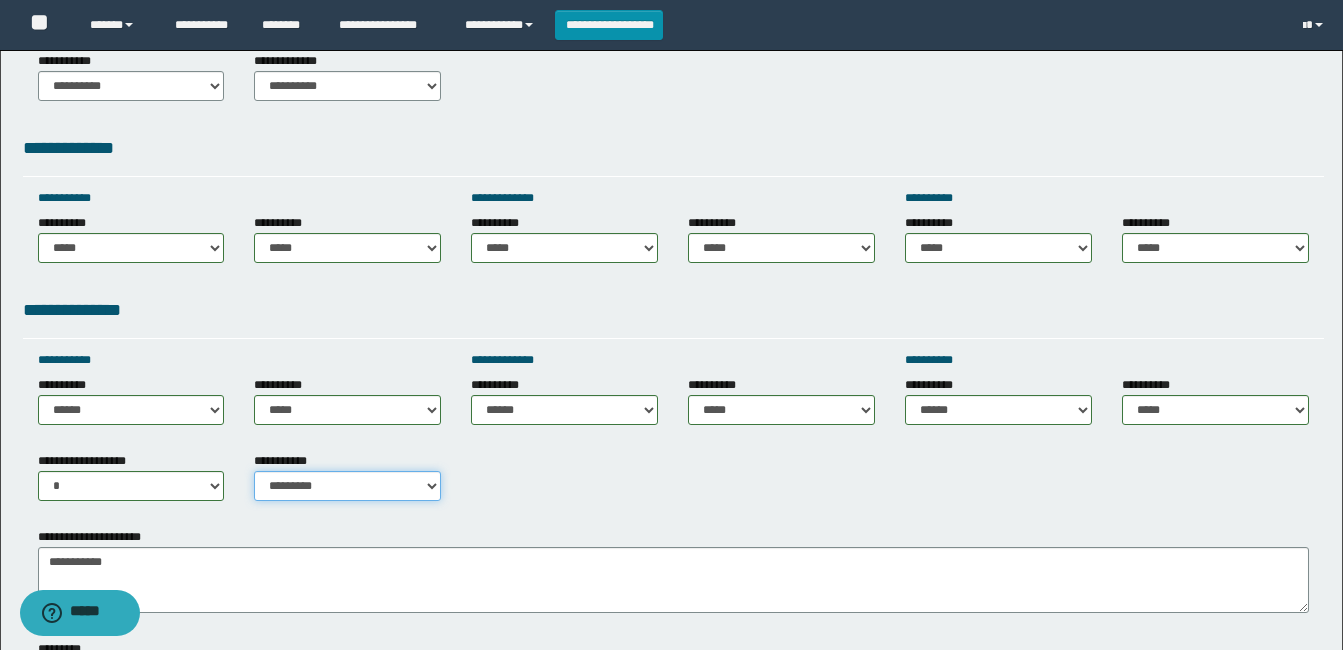 click on "**********" at bounding box center [347, 486] 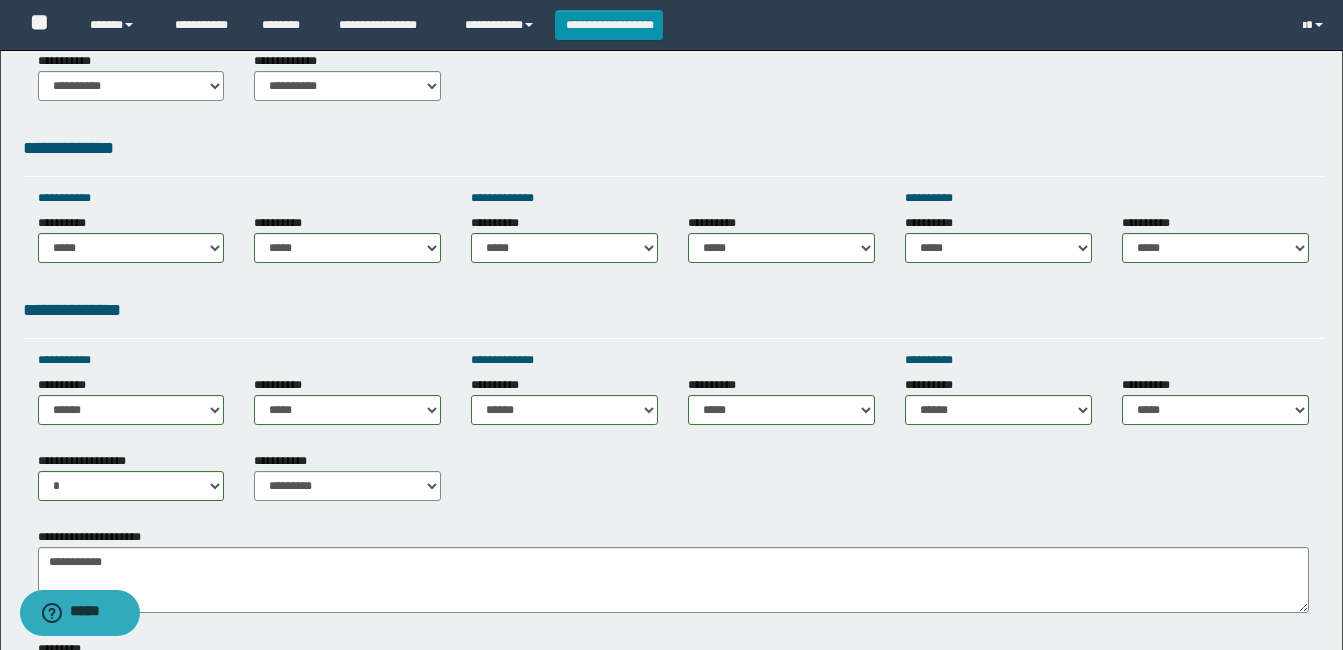 click on "**********" at bounding box center [673, 317] 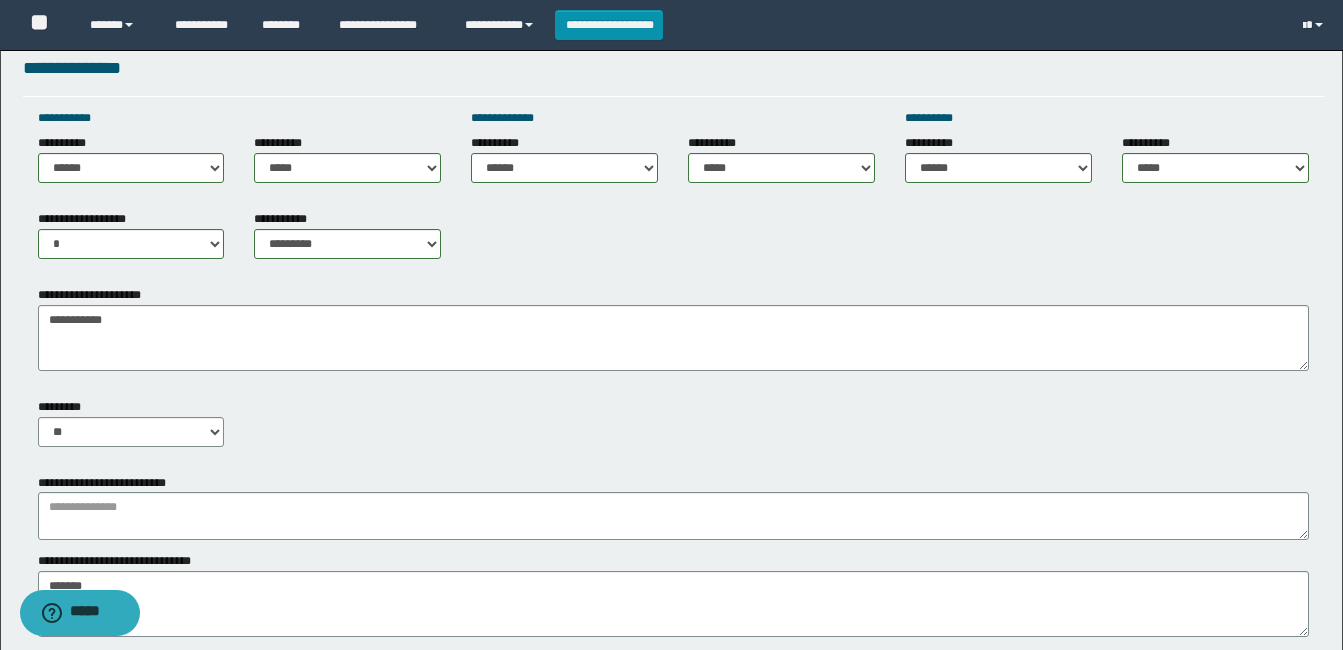 scroll, scrollTop: 900, scrollLeft: 0, axis: vertical 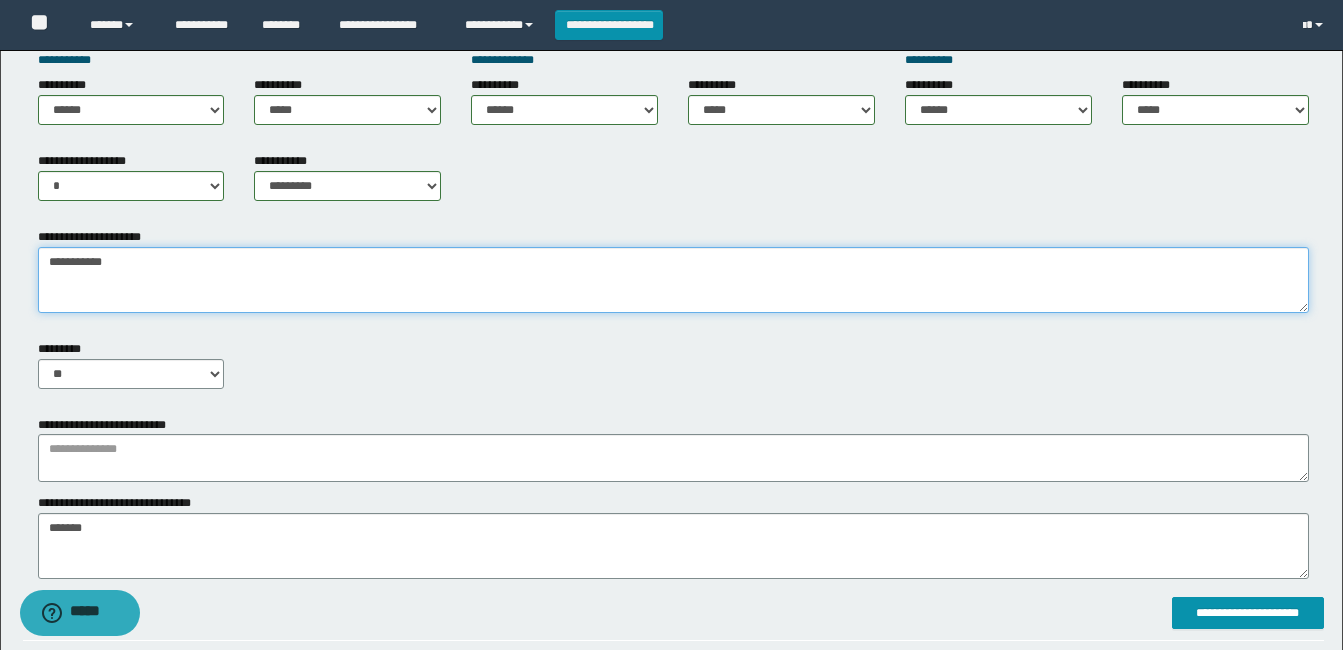 click on "**********" at bounding box center [673, 280] 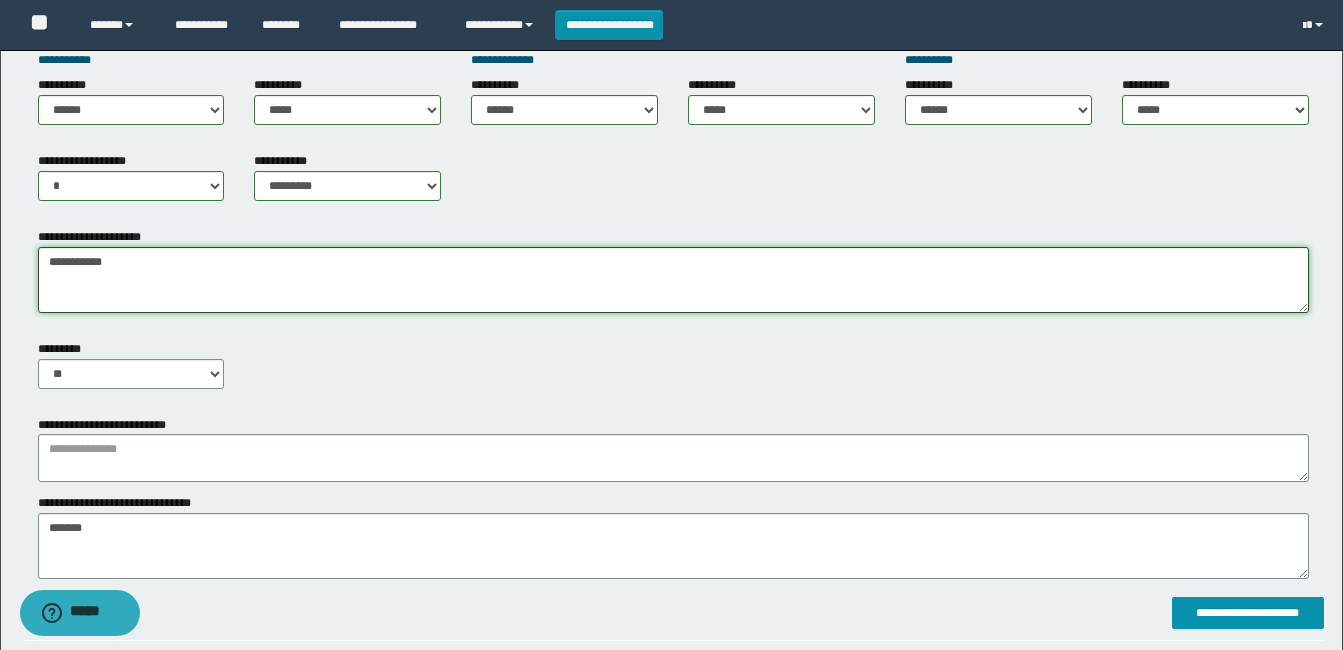 drag, startPoint x: 44, startPoint y: 258, endPoint x: 182, endPoint y: 272, distance: 138.70833 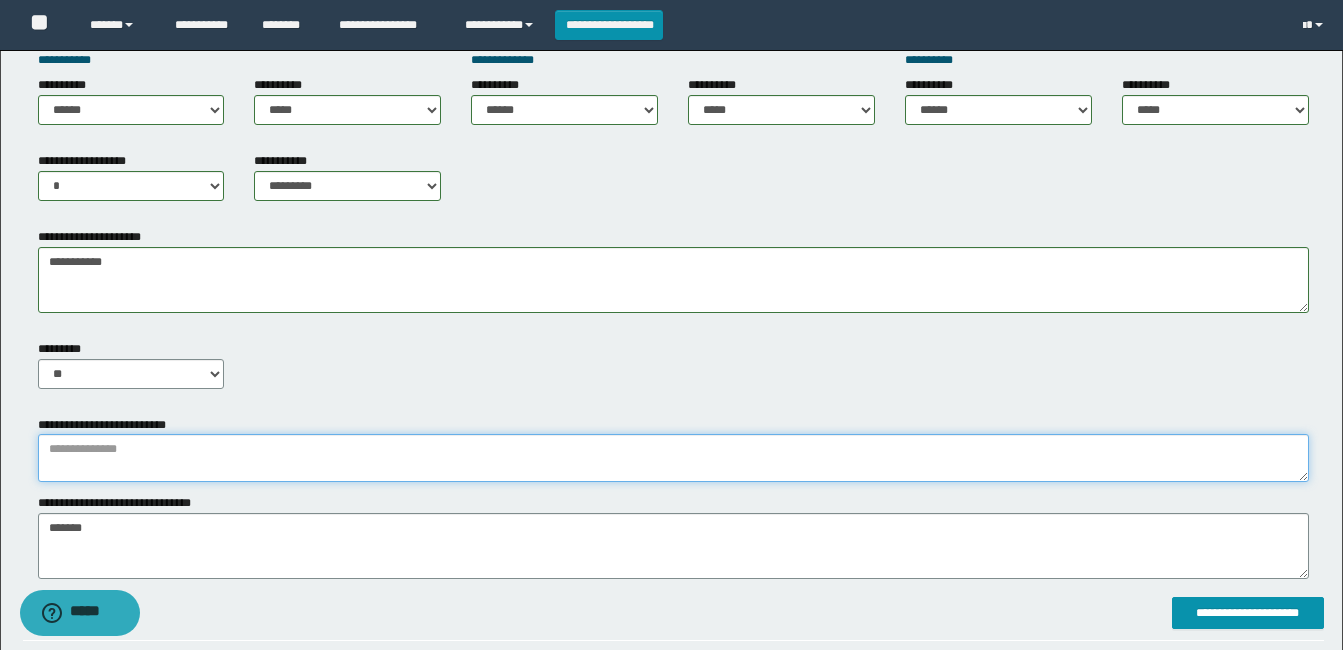 click at bounding box center (673, 458) 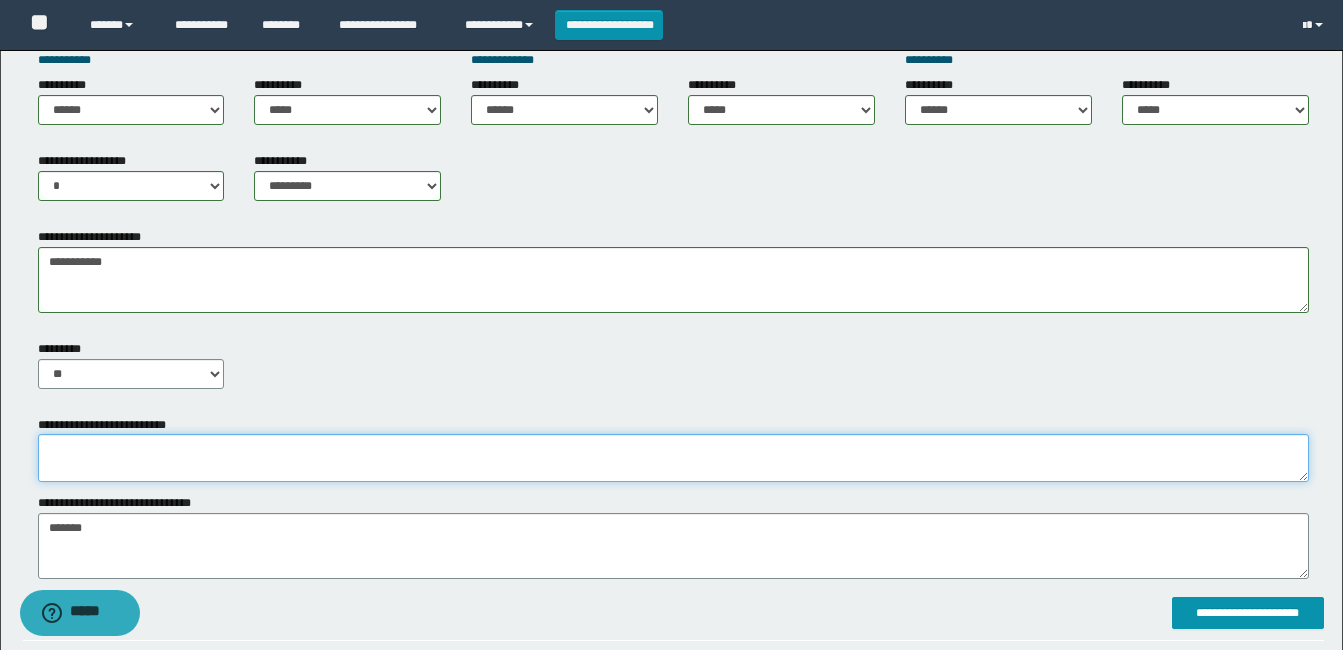 click at bounding box center (673, 458) 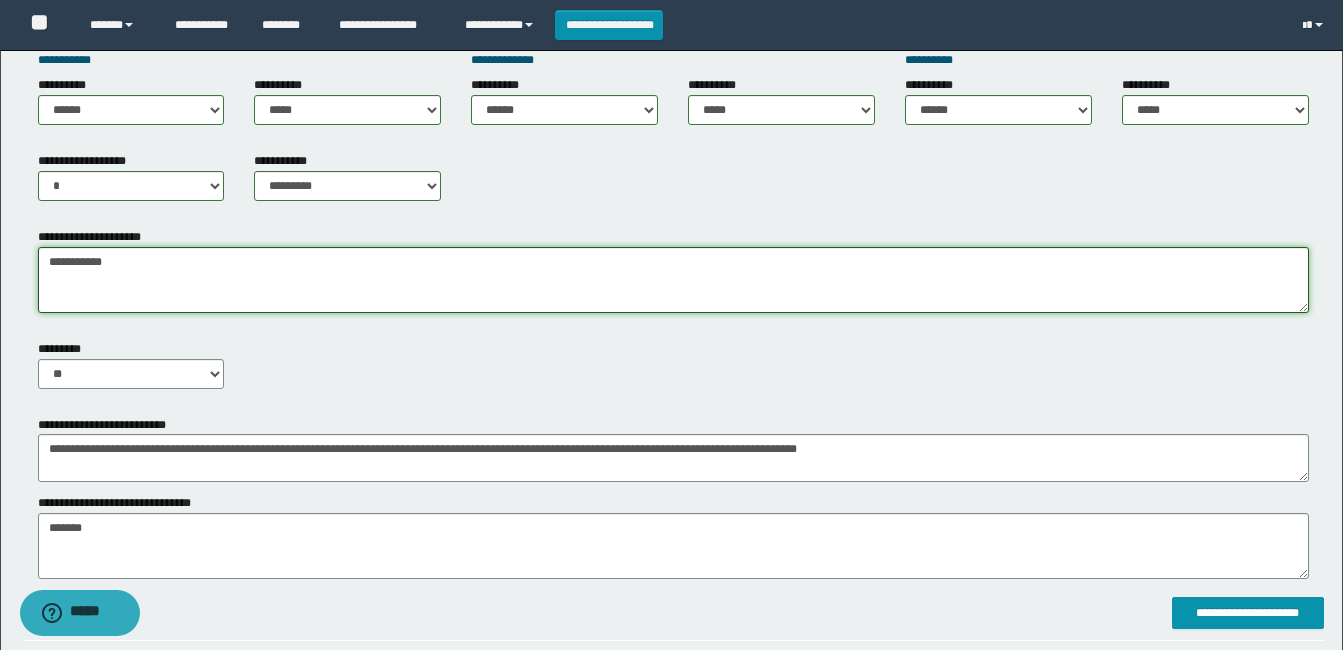 click on "**********" at bounding box center (673, 280) 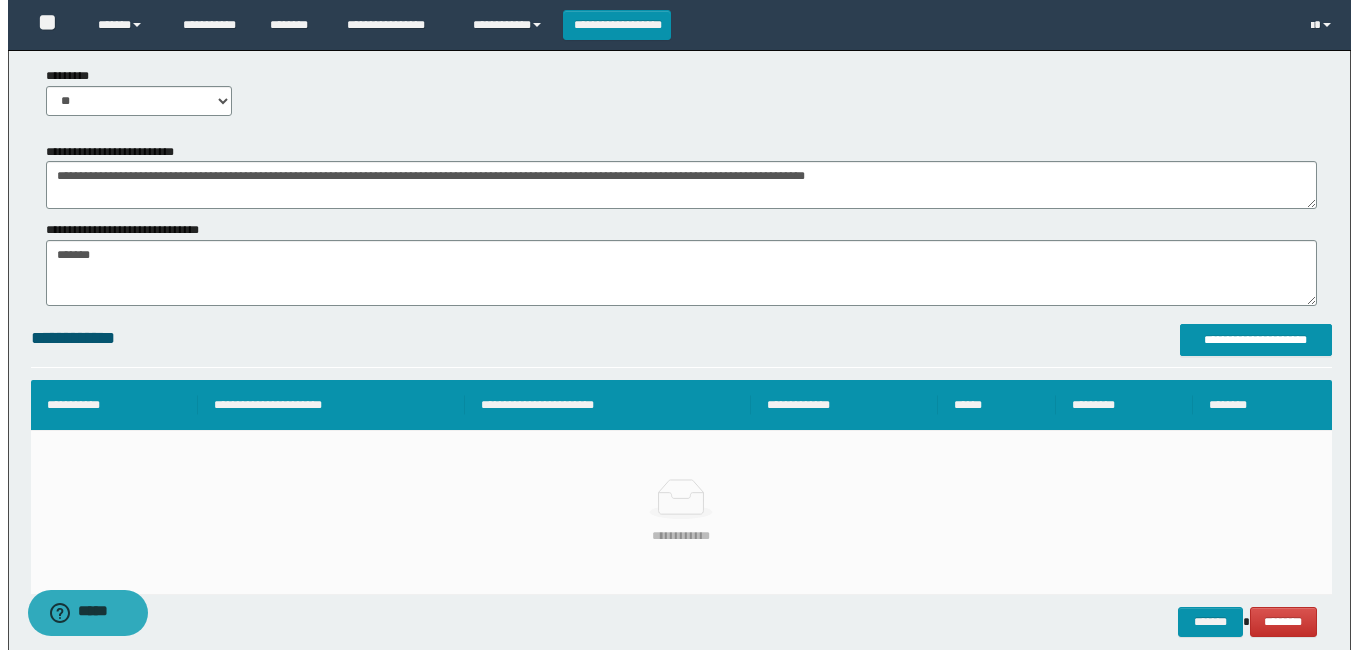 scroll, scrollTop: 1200, scrollLeft: 0, axis: vertical 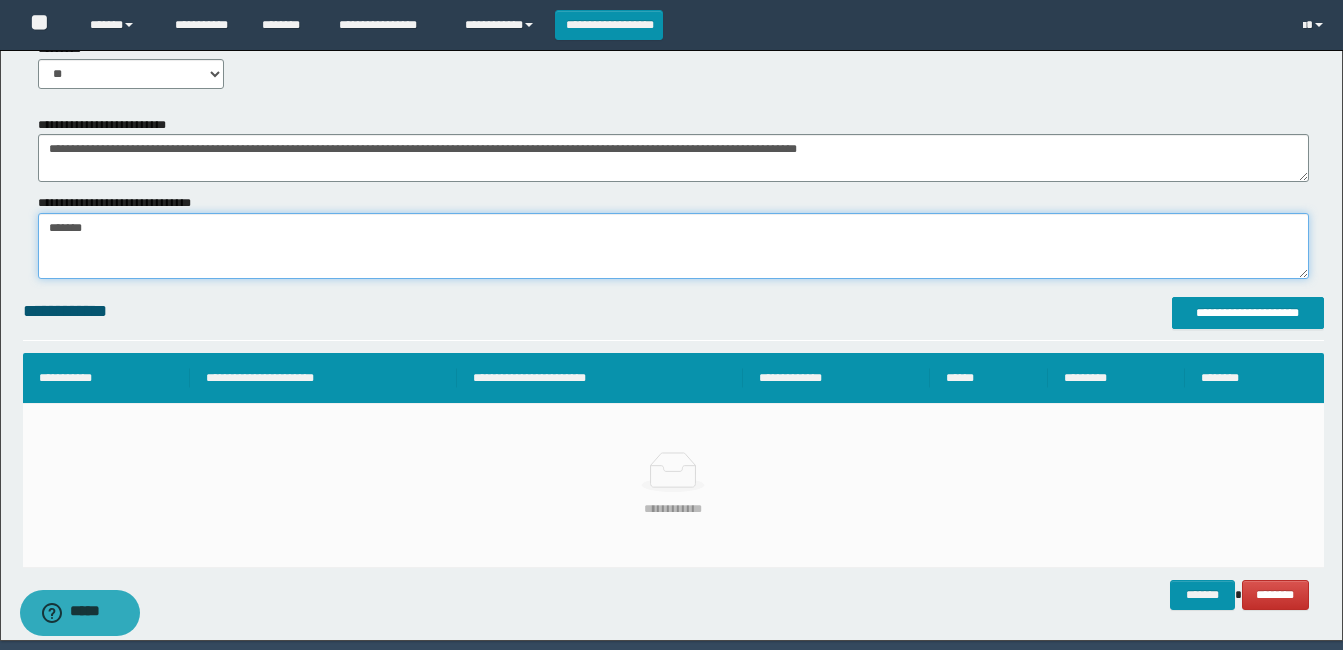 drag, startPoint x: 40, startPoint y: 230, endPoint x: 107, endPoint y: 228, distance: 67.02985 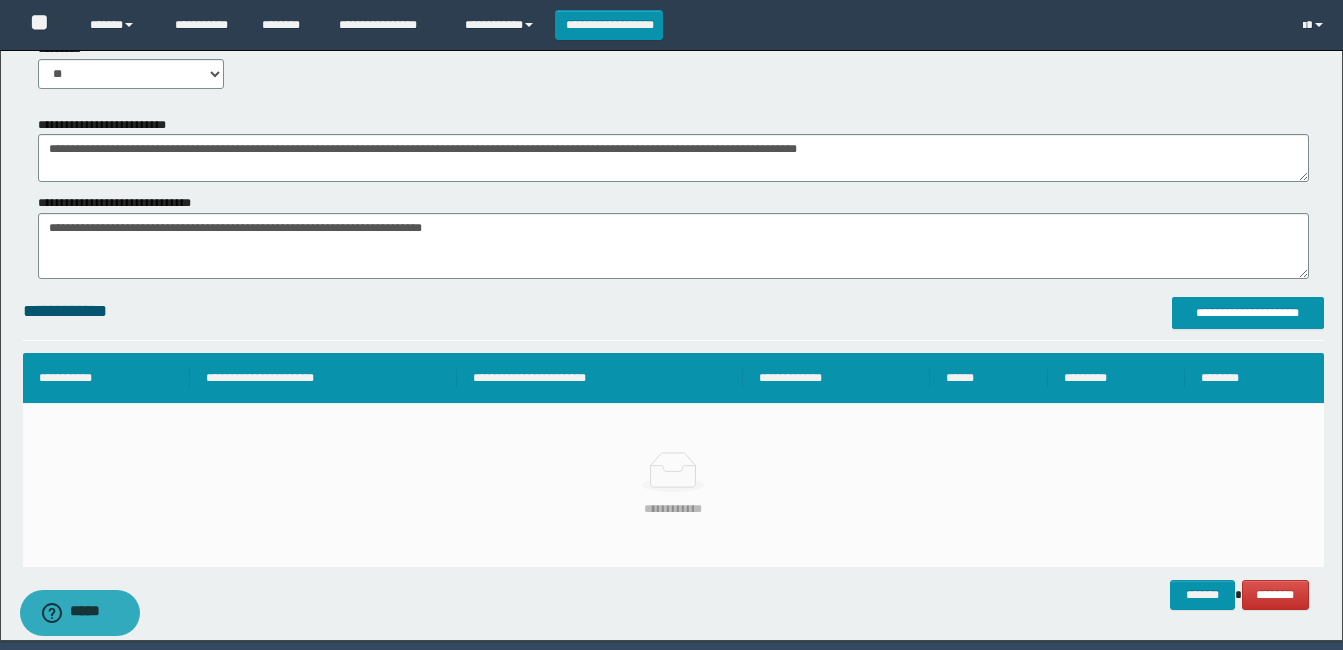 click on "**********" at bounding box center (323, 379) 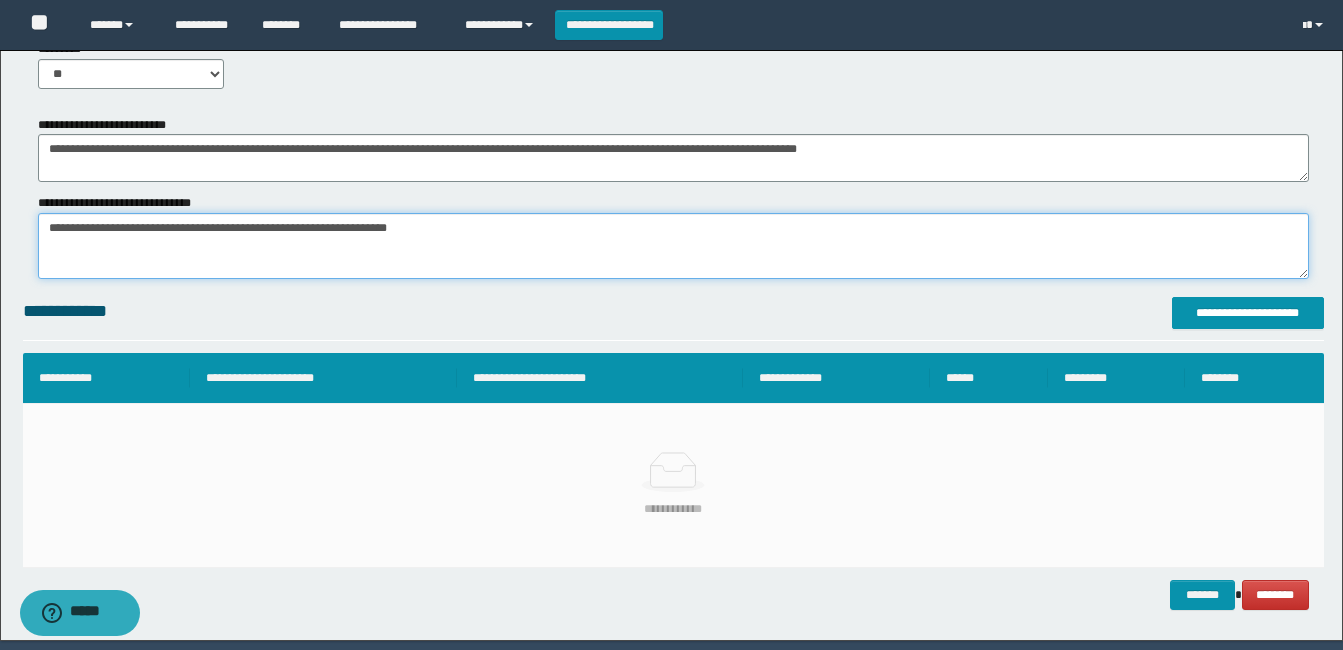 click on "*******" at bounding box center [673, 246] 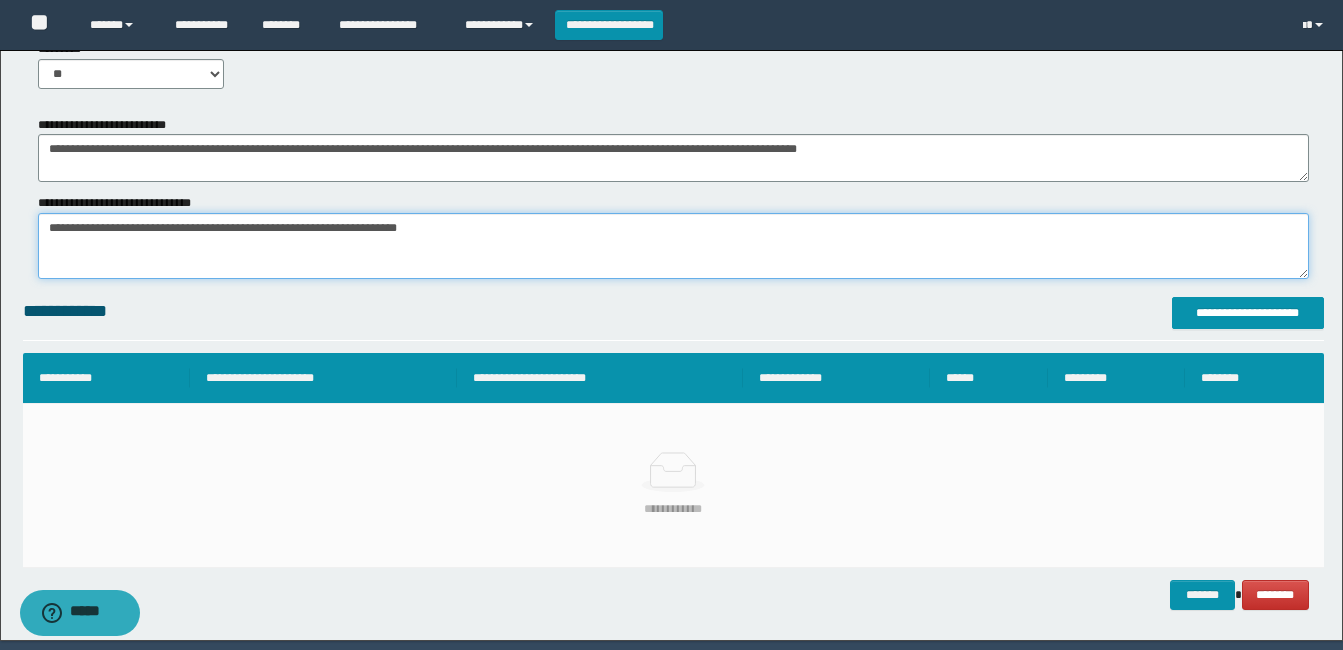 click on "*******" at bounding box center [673, 246] 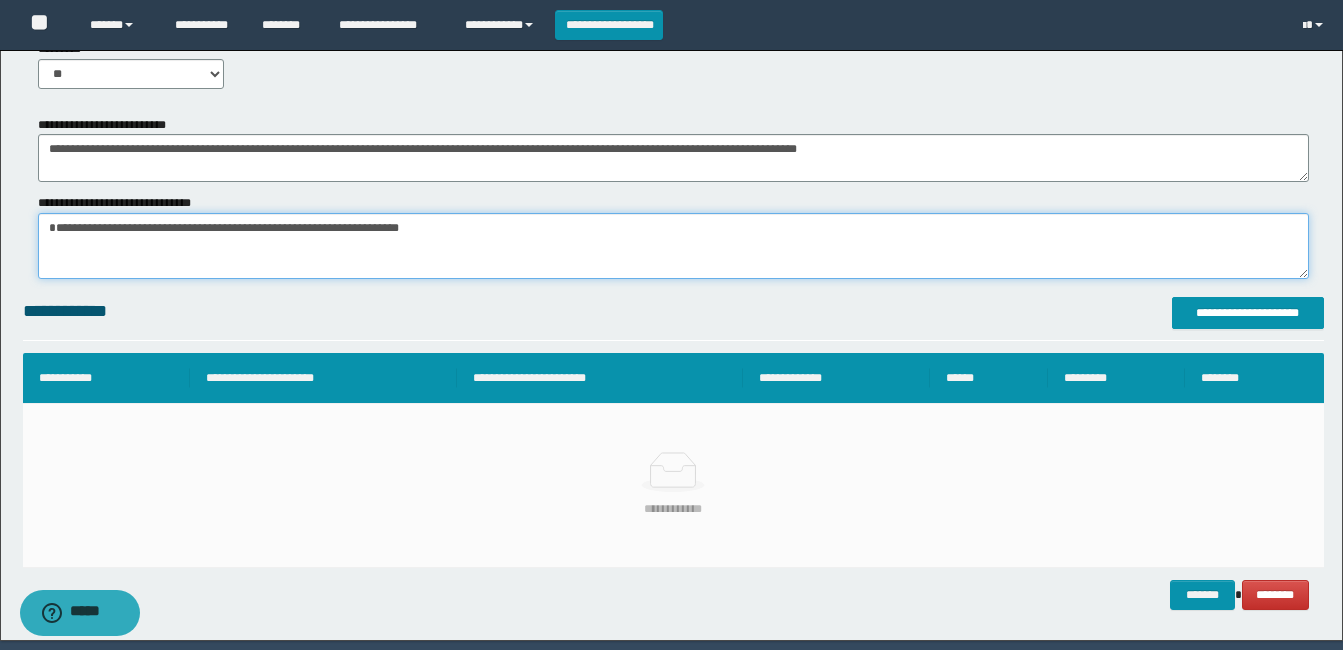 drag, startPoint x: 52, startPoint y: 228, endPoint x: 266, endPoint y: 231, distance: 214.02103 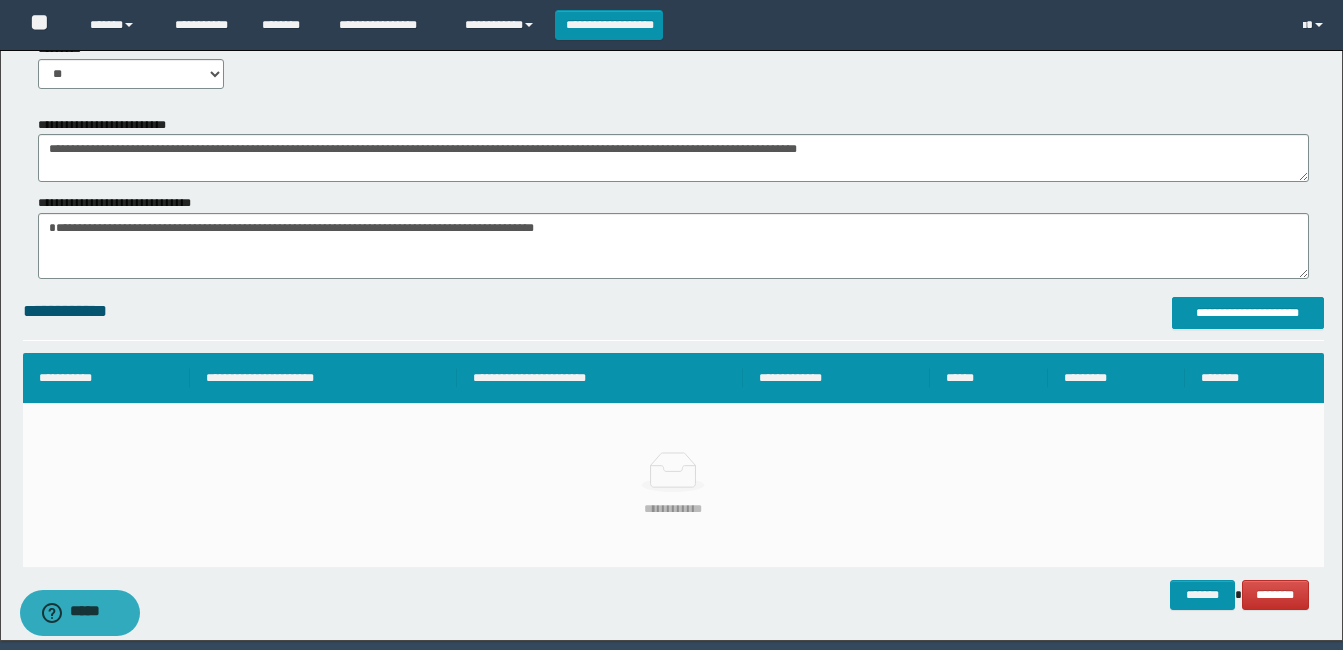 click on "**********" at bounding box center [323, 379] 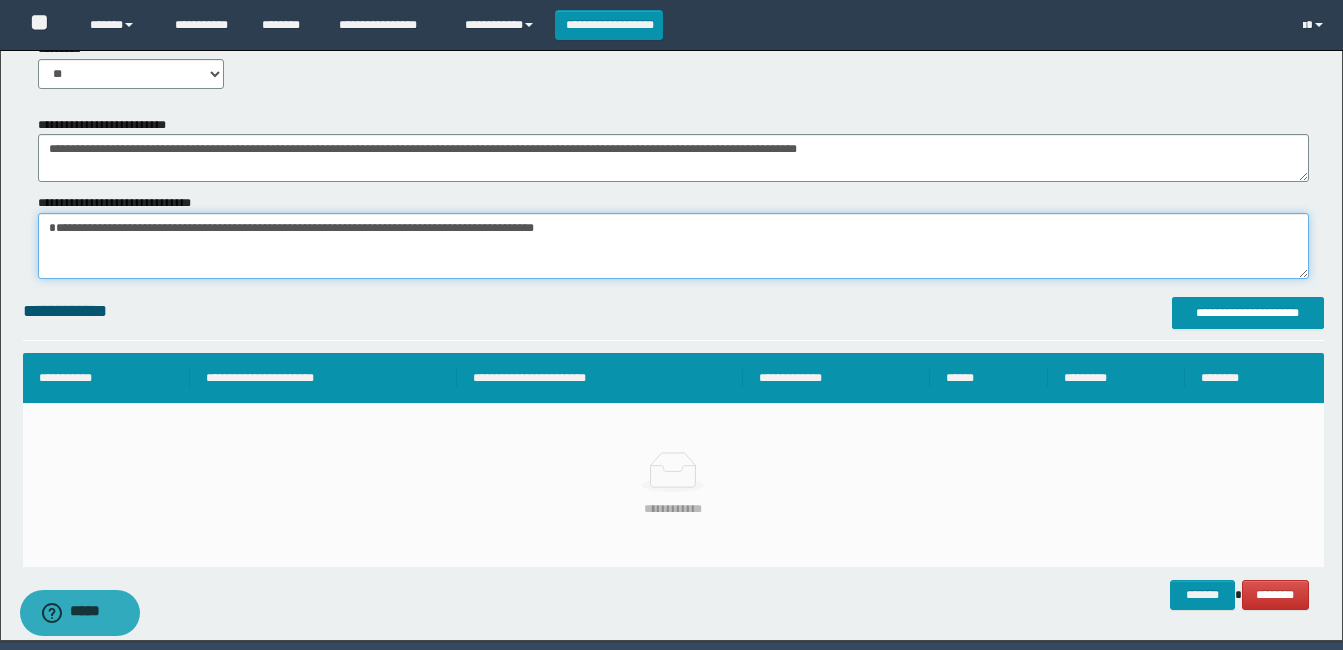 drag, startPoint x: 317, startPoint y: 265, endPoint x: 350, endPoint y: 249, distance: 36.67424 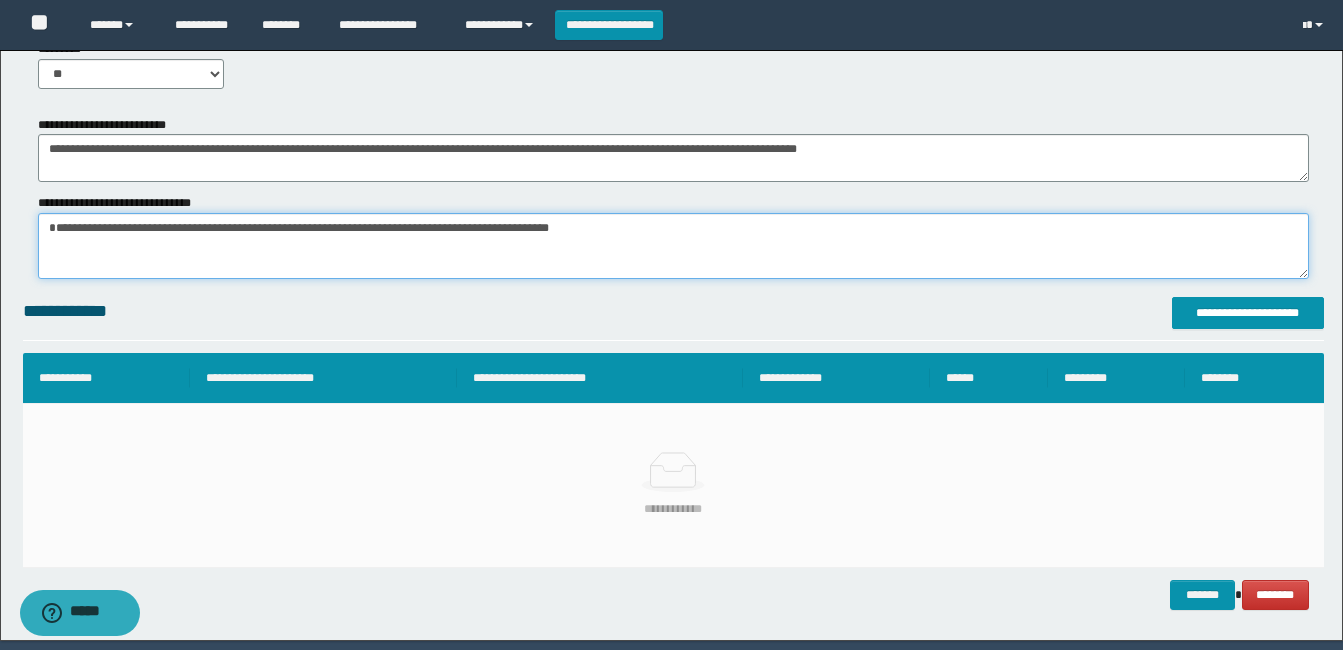 click on "*******" at bounding box center (673, 246) 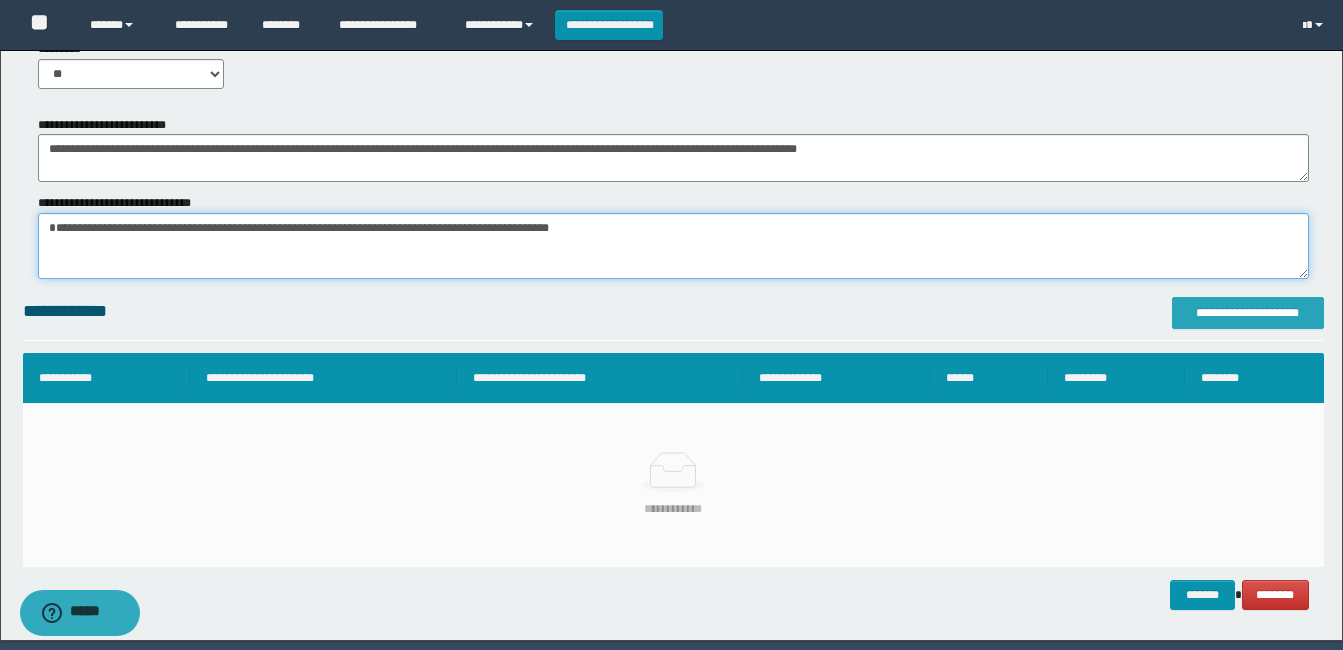 type on "**********" 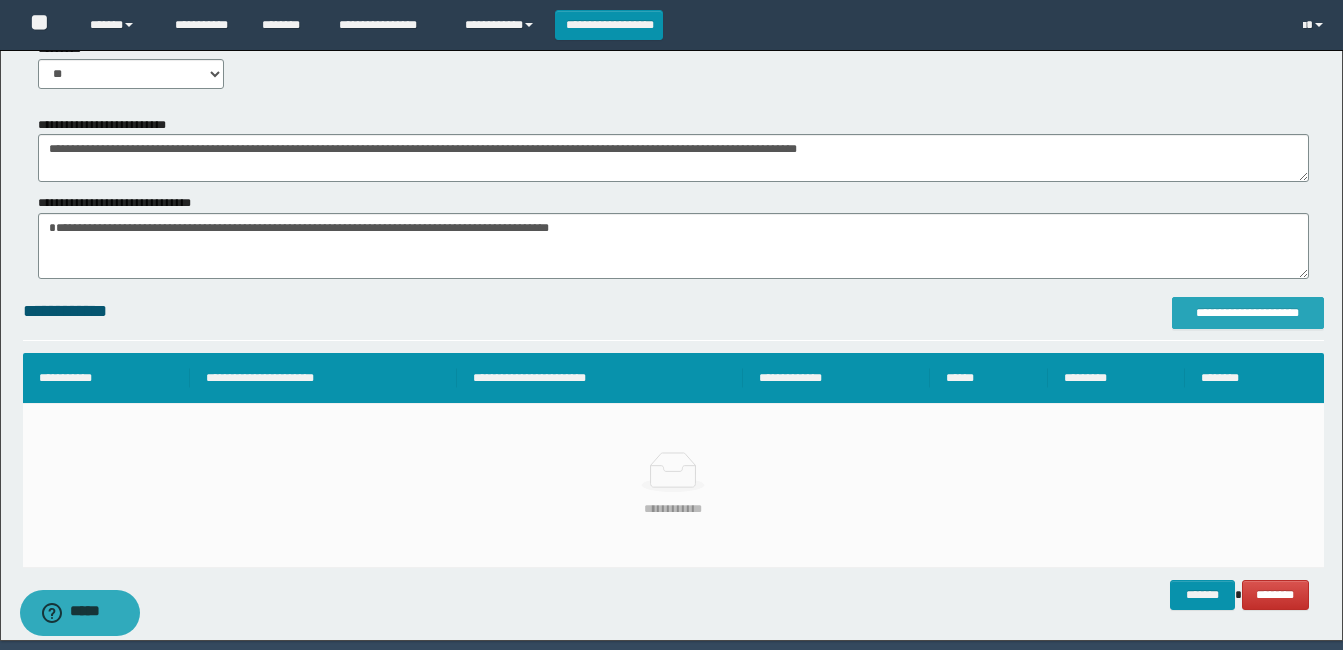 click on "**********" at bounding box center (1248, 313) 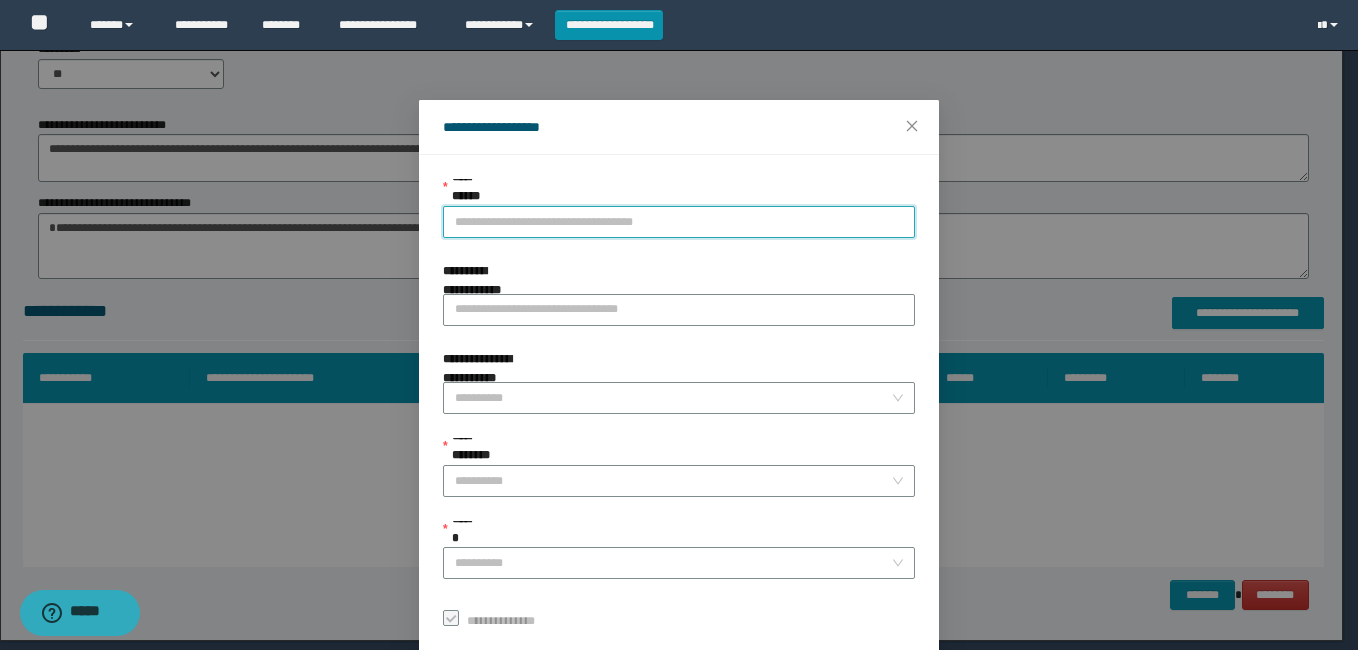 click on "**********" at bounding box center [679, 222] 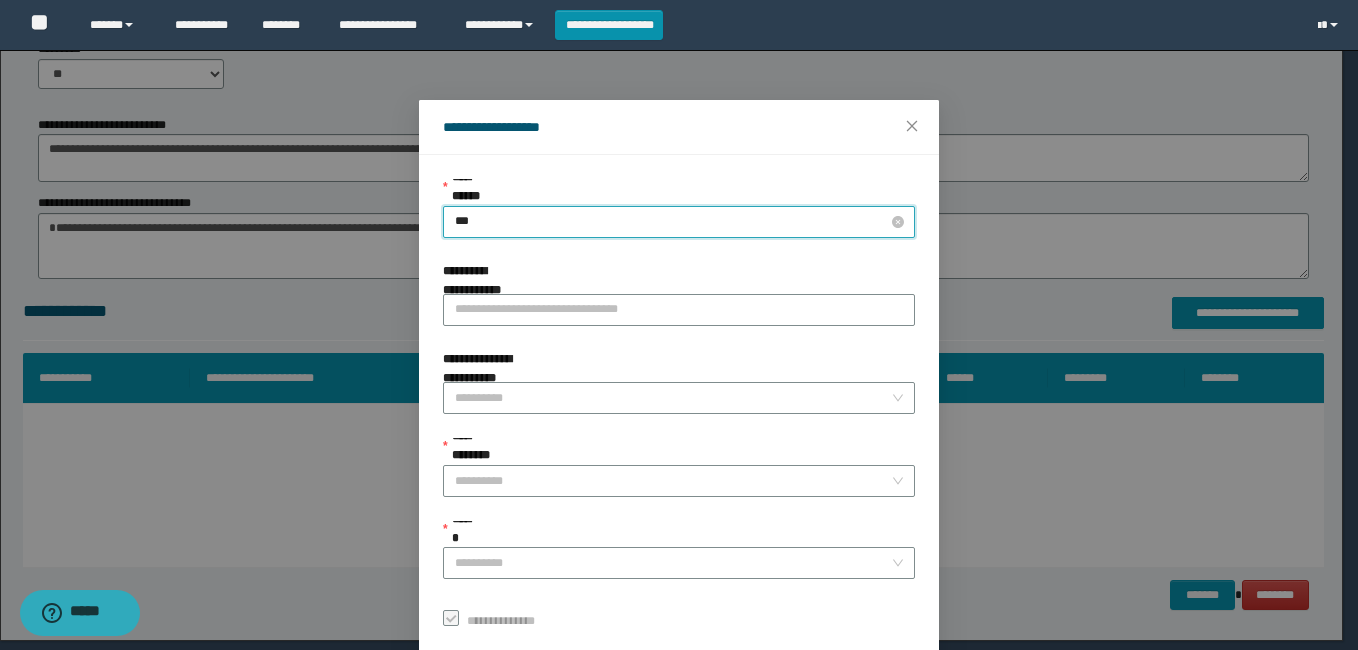 type on "****" 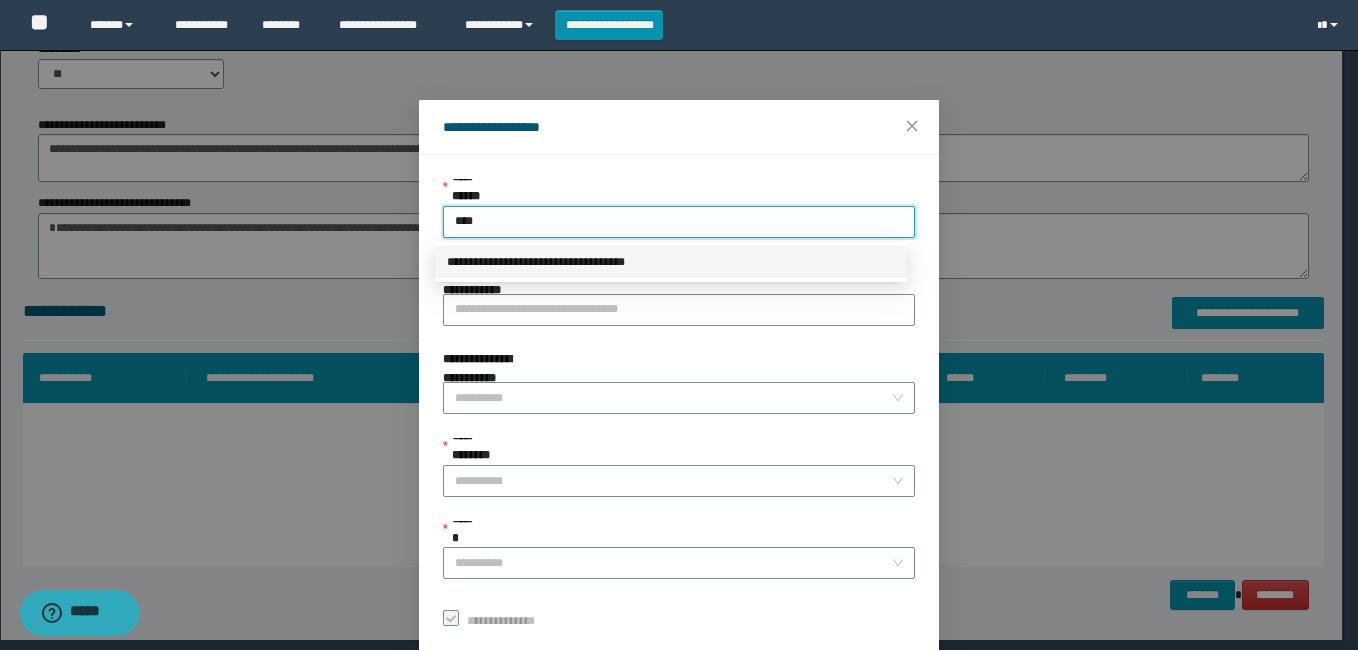 click on "**********" at bounding box center [671, 262] 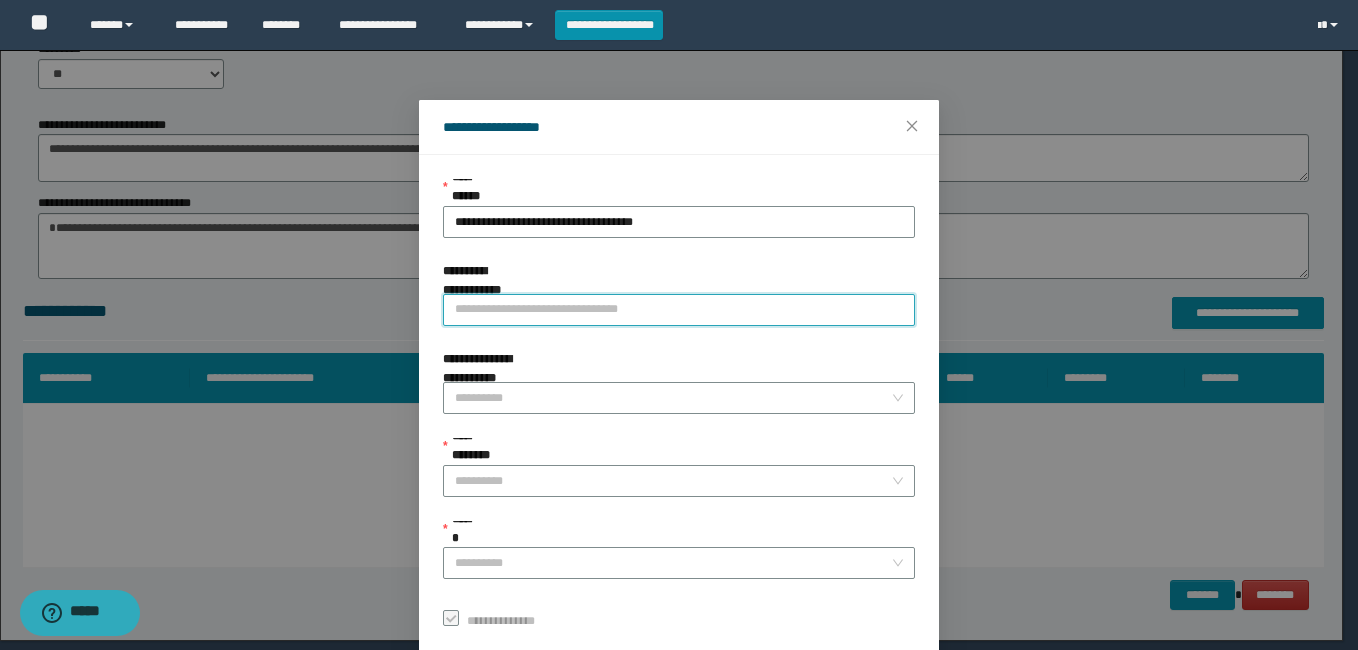 click on "**********" at bounding box center (679, 310) 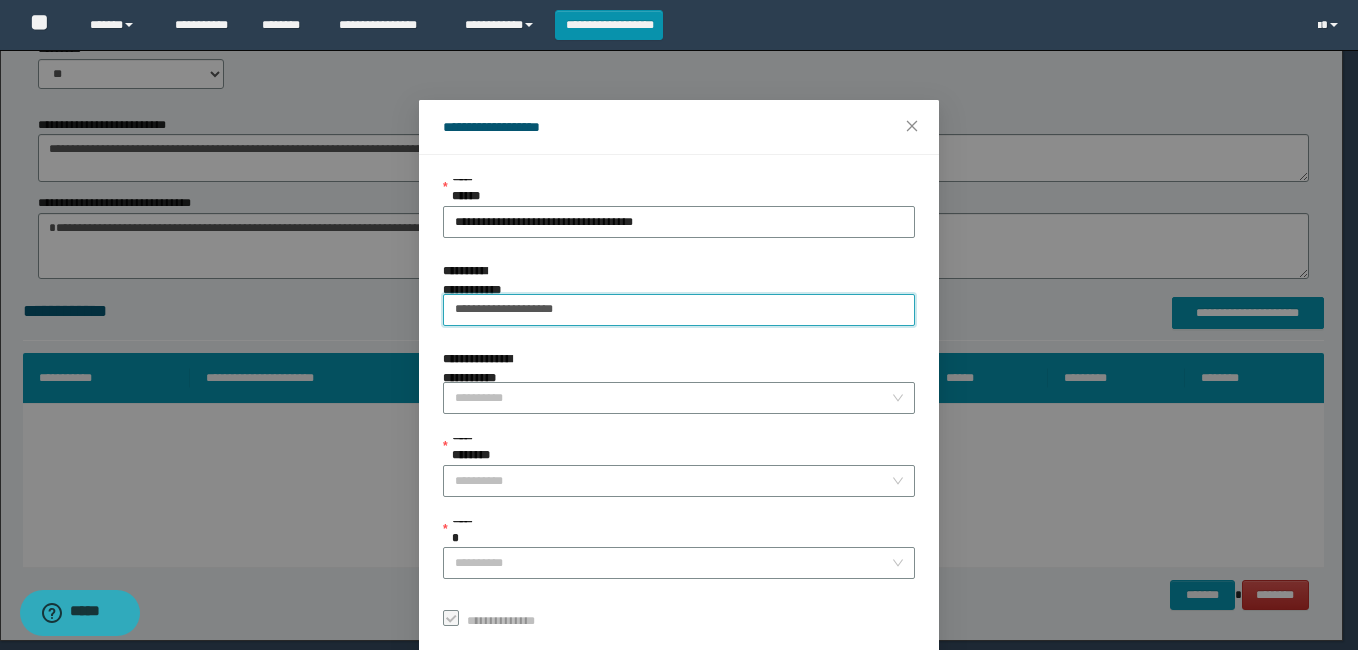 click on "**********" at bounding box center [679, 310] 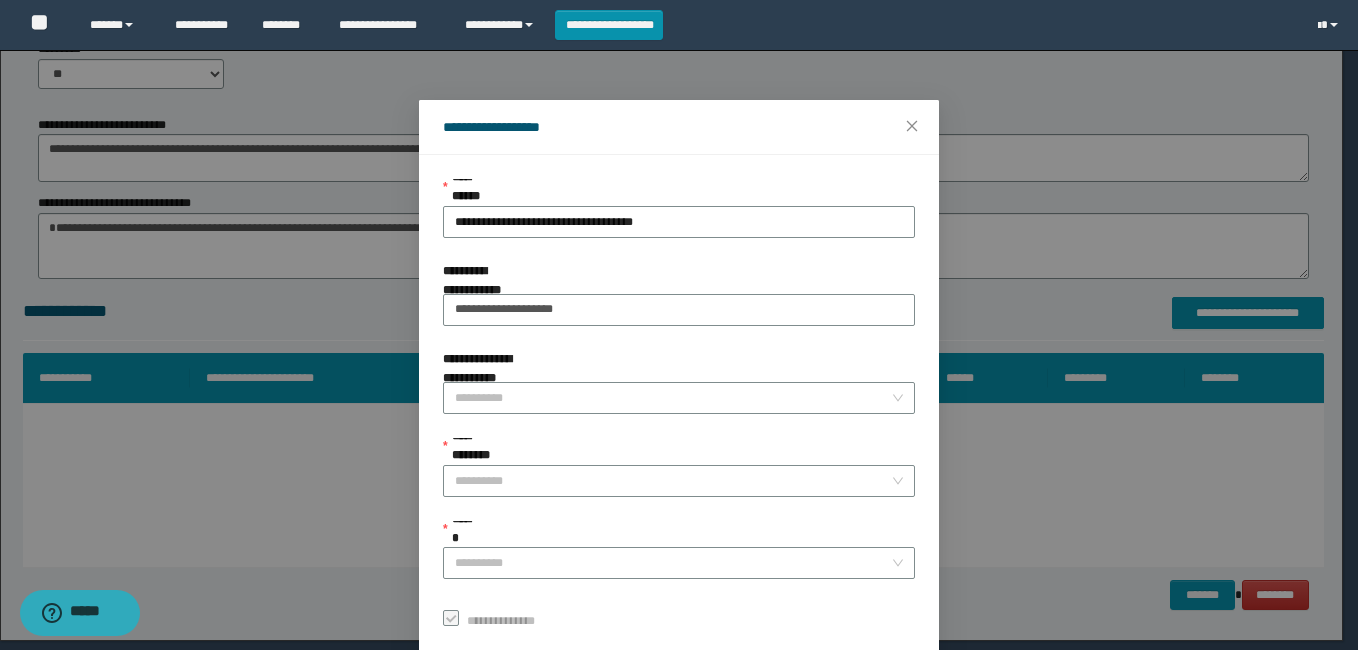 click on "**********" at bounding box center [679, 415] 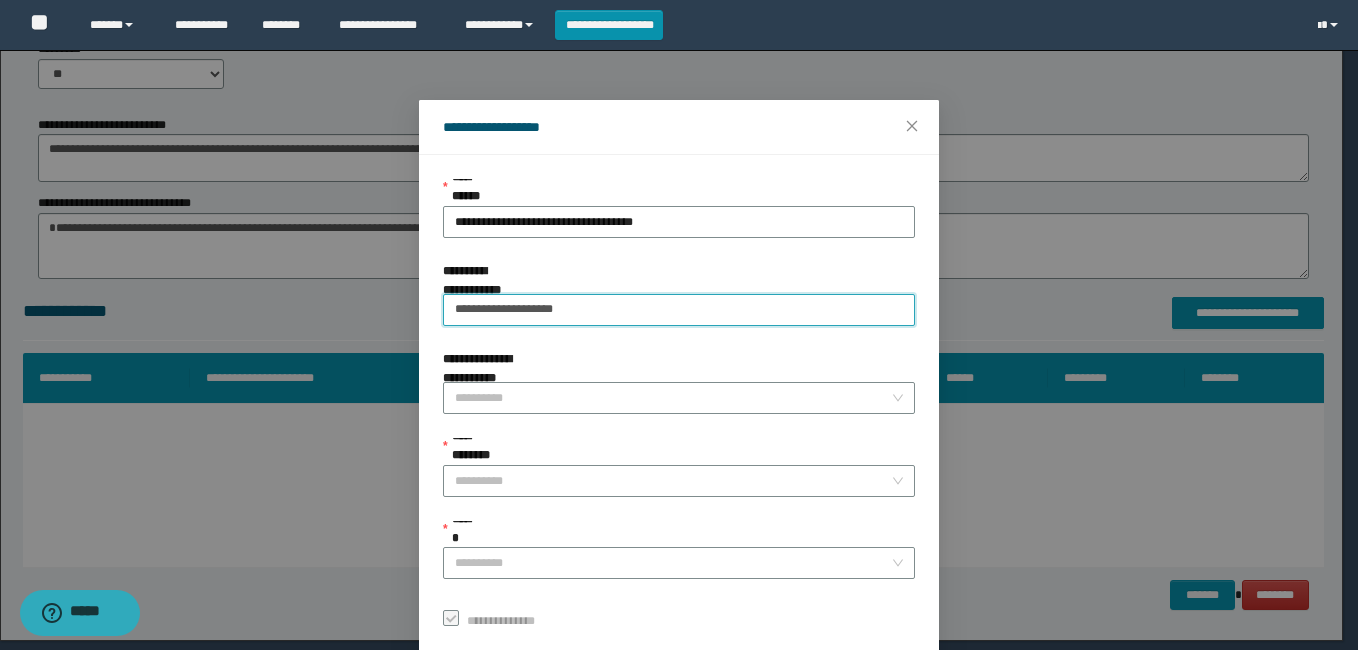 click on "**********" at bounding box center [679, 310] 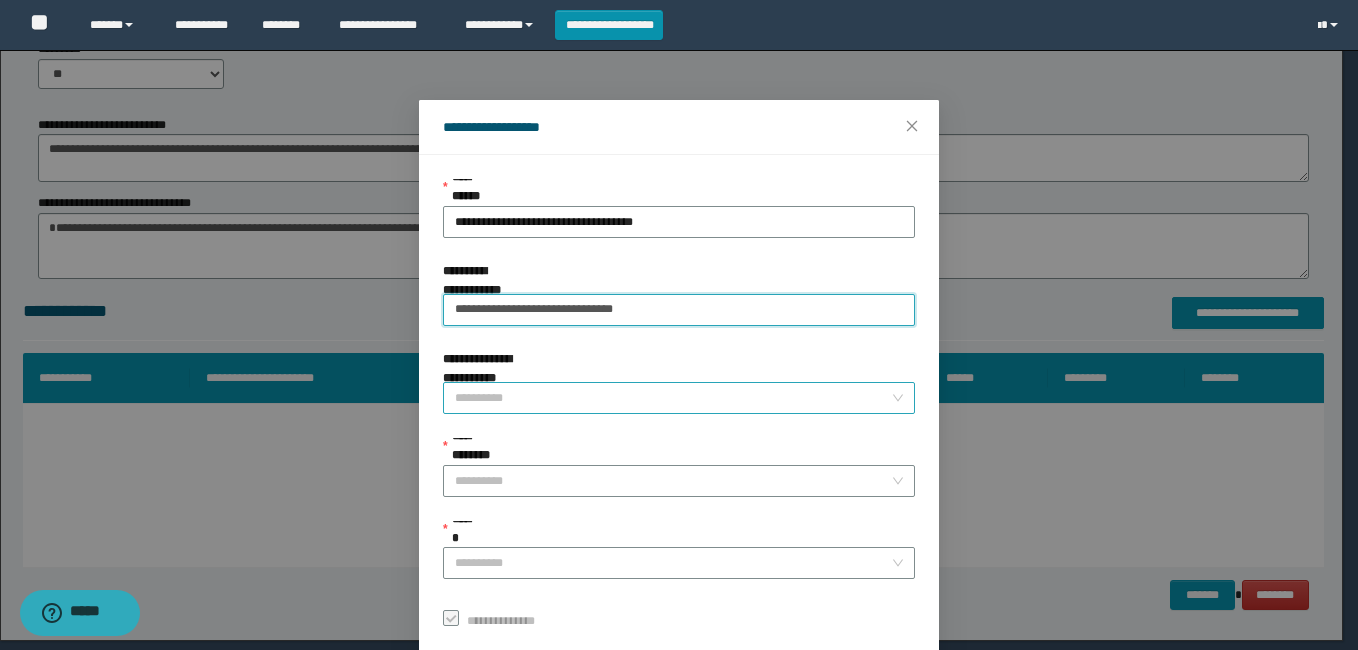 type on "**********" 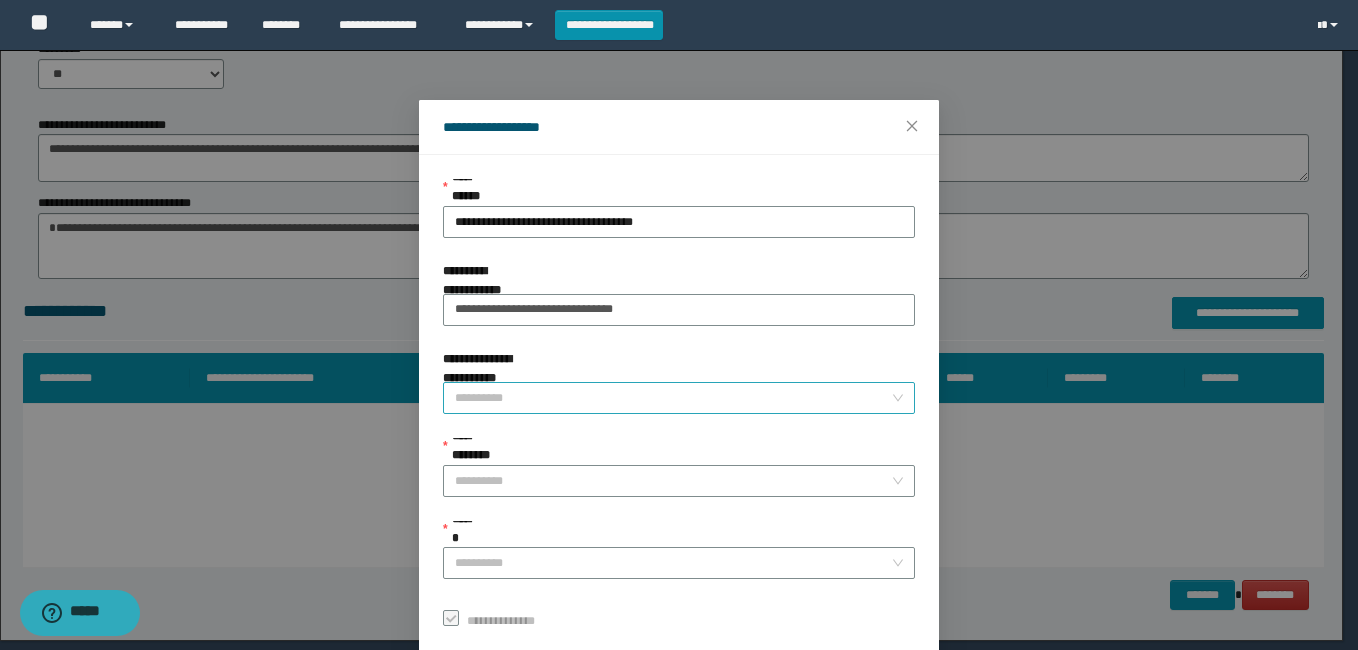 click on "**********" at bounding box center [673, 398] 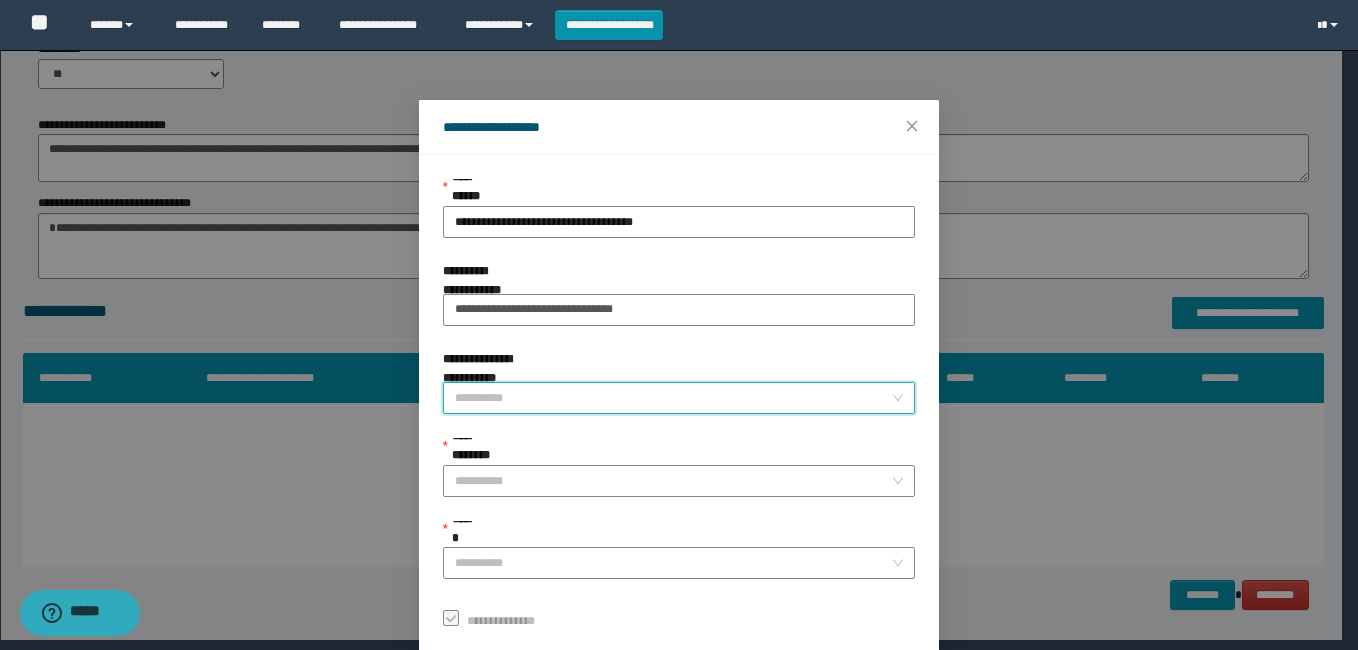 click on "**********" at bounding box center (673, 398) 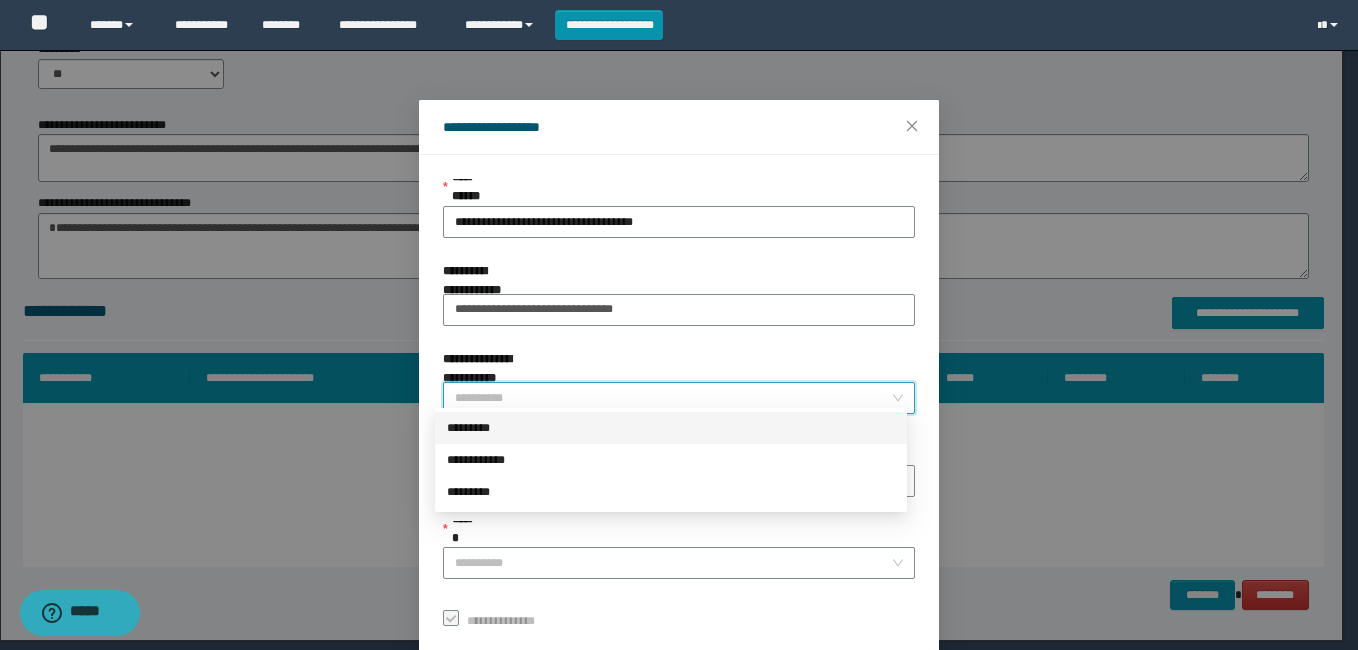 click on "**********" at bounding box center (673, 398) 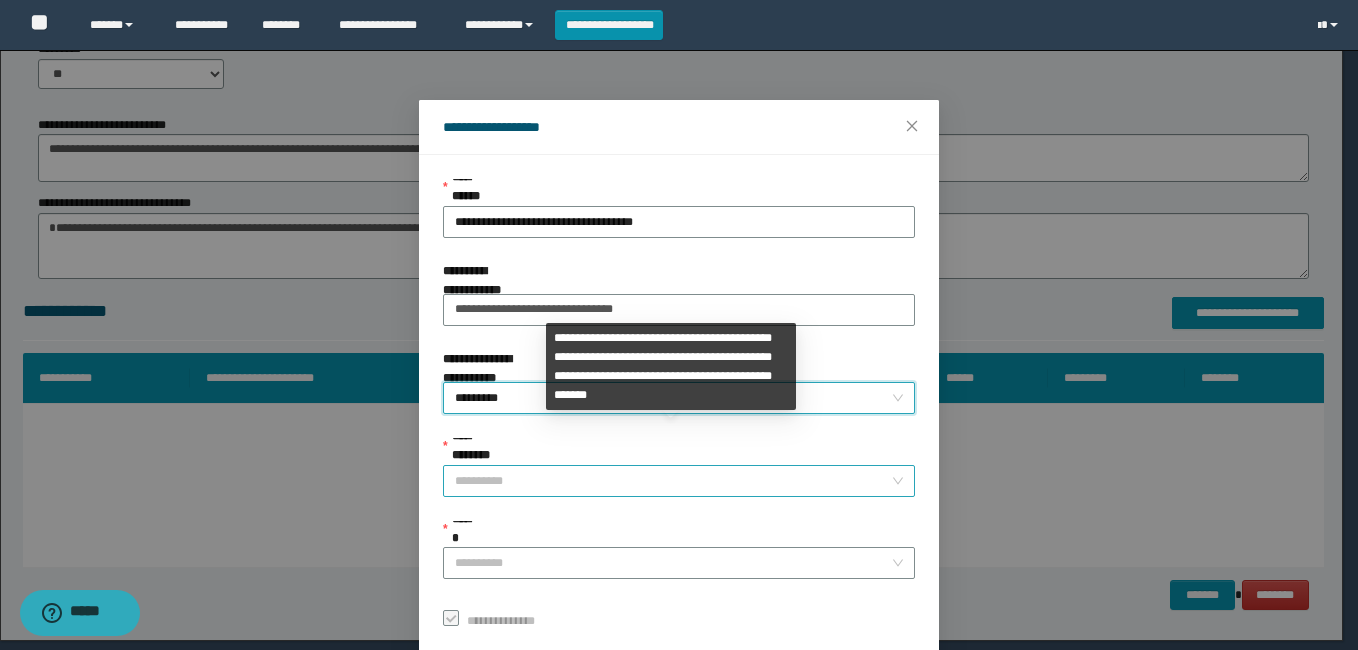 click on "**********" at bounding box center (673, 481) 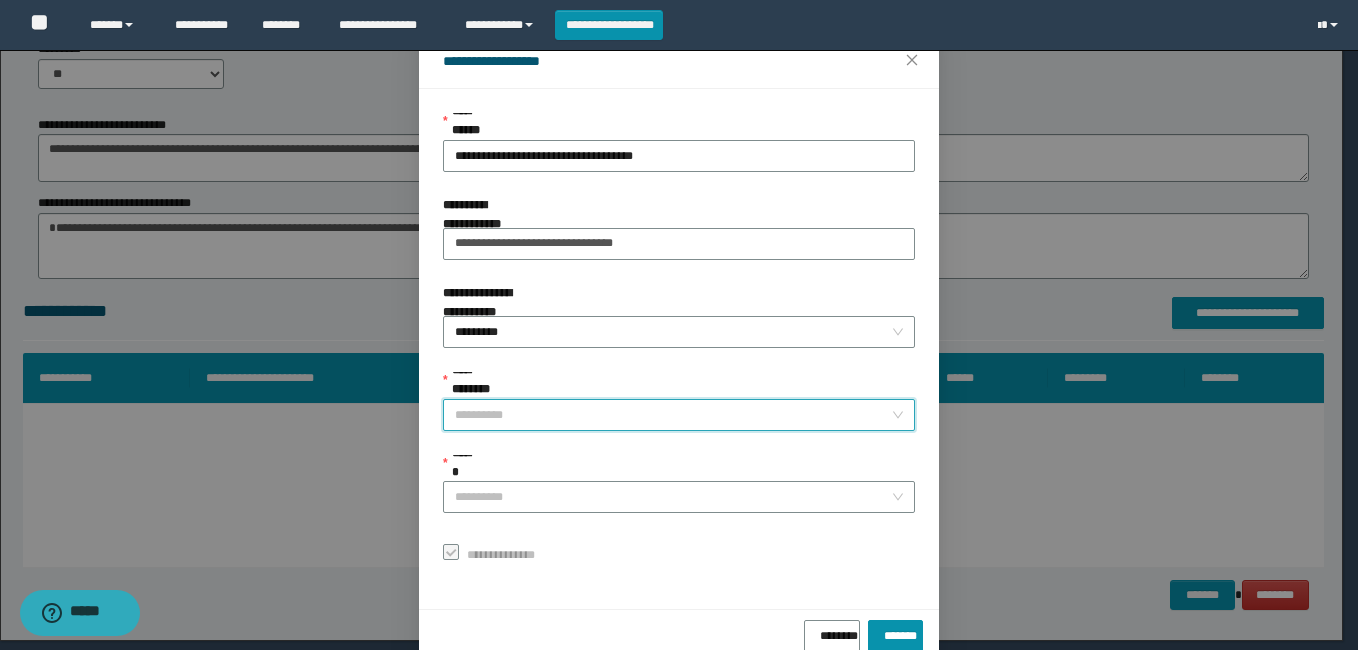 scroll, scrollTop: 102, scrollLeft: 0, axis: vertical 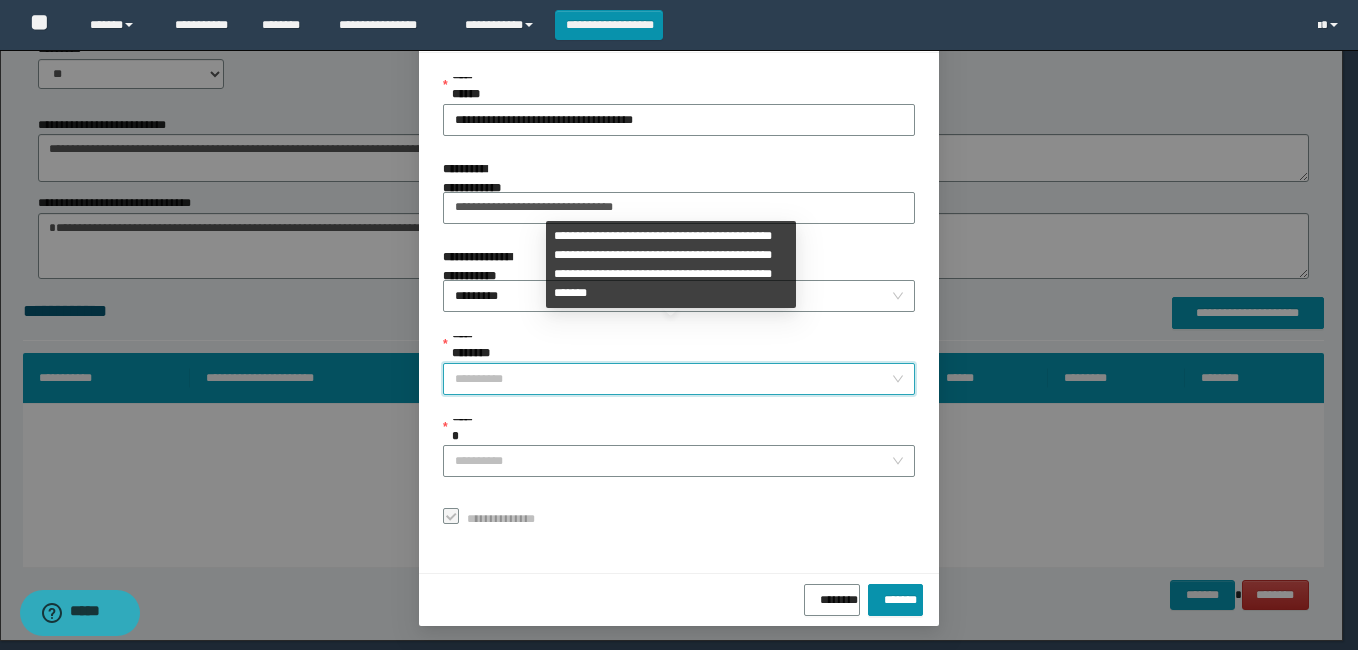 click on "**********" at bounding box center [673, 379] 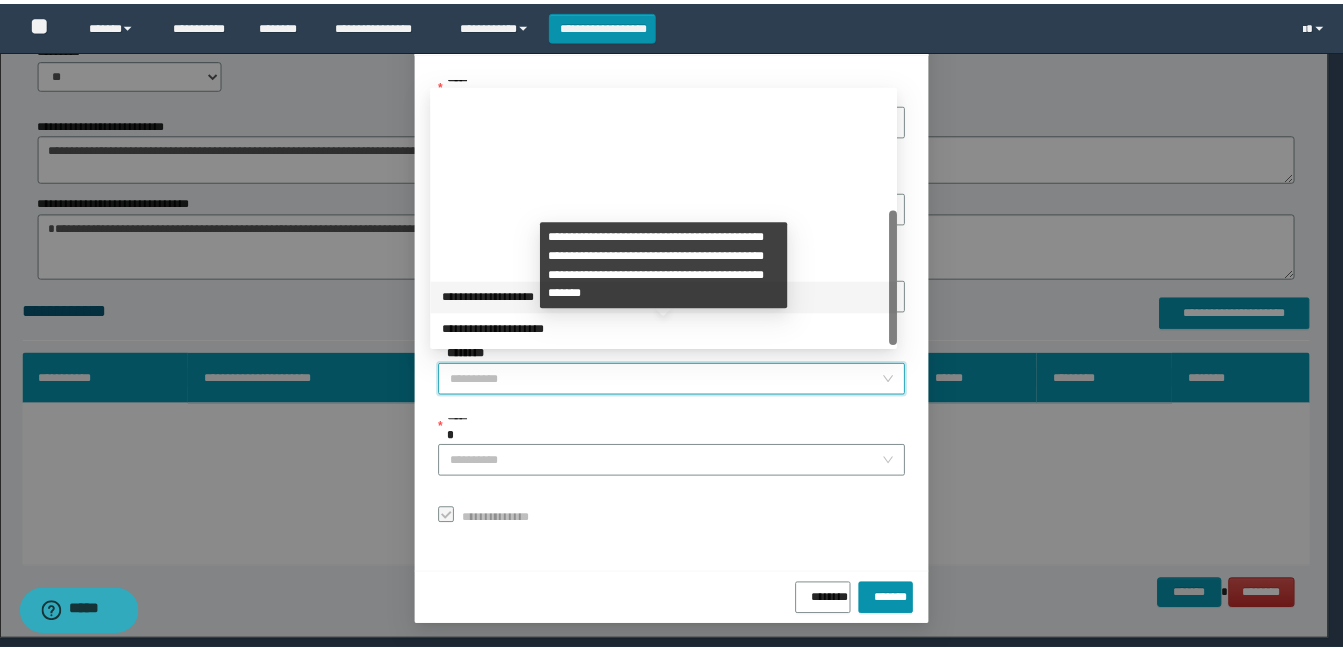 scroll, scrollTop: 224, scrollLeft: 0, axis: vertical 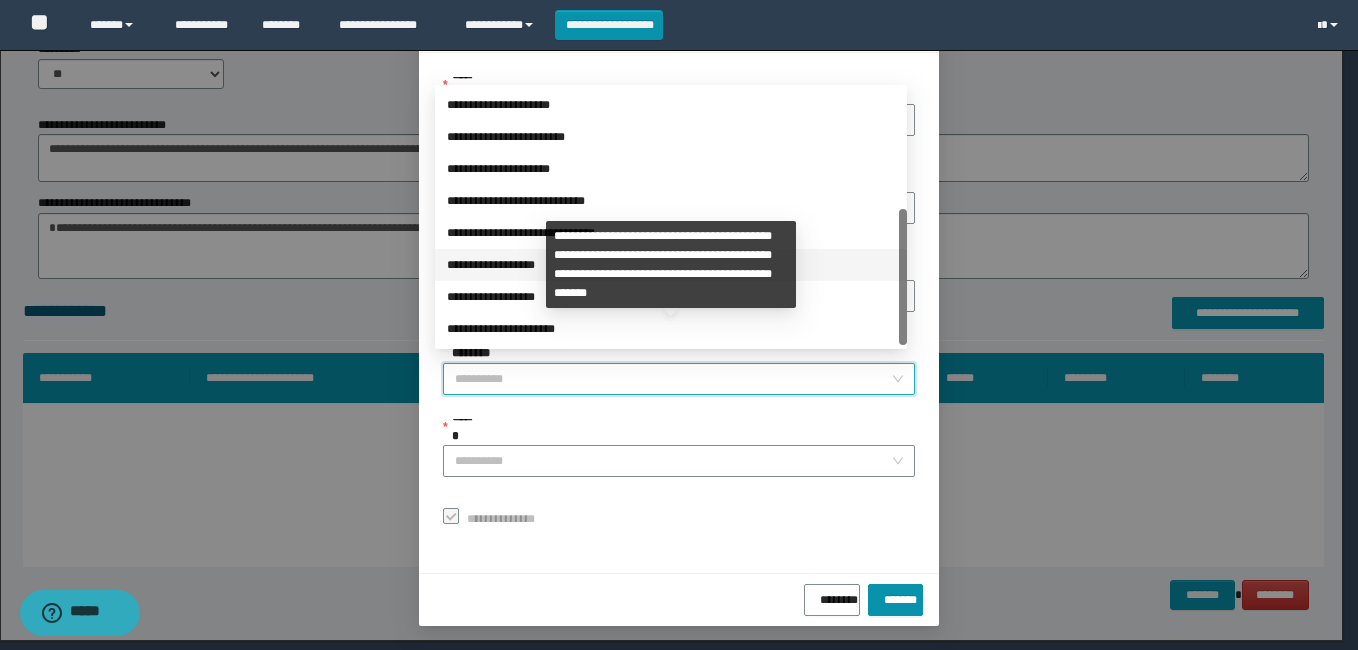 click on "**********" at bounding box center (671, 265) 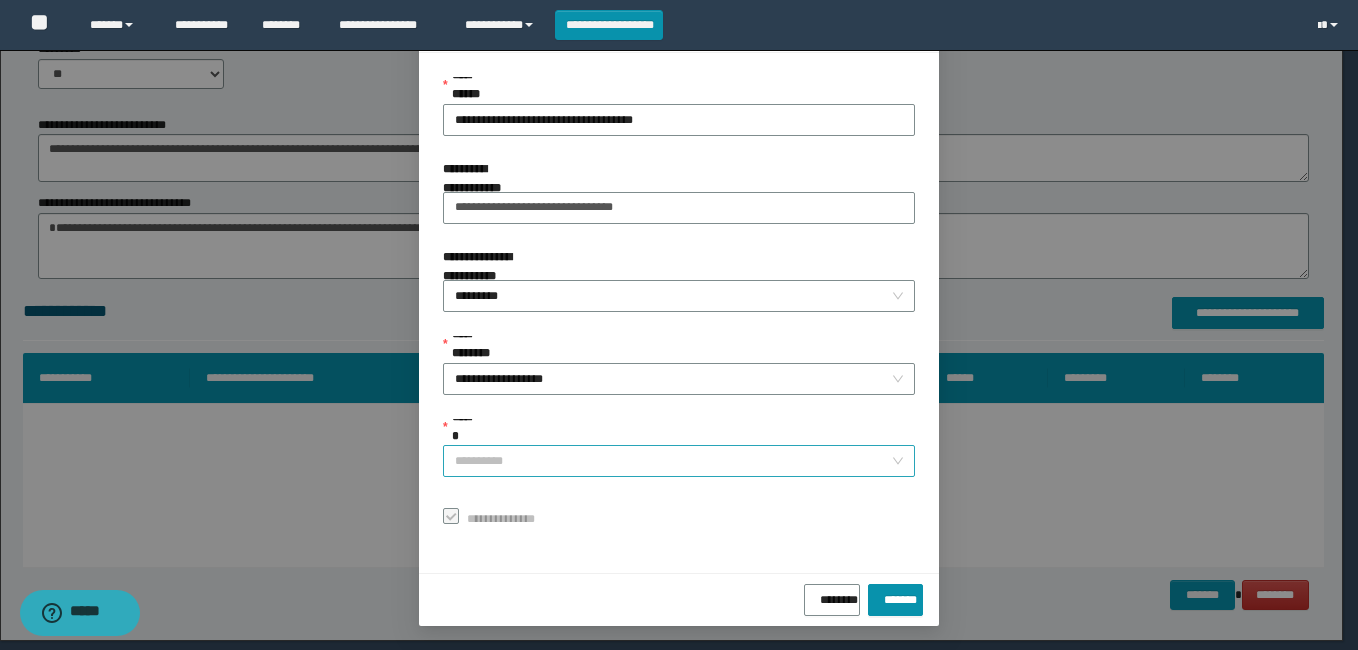 click on "******" at bounding box center [673, 461] 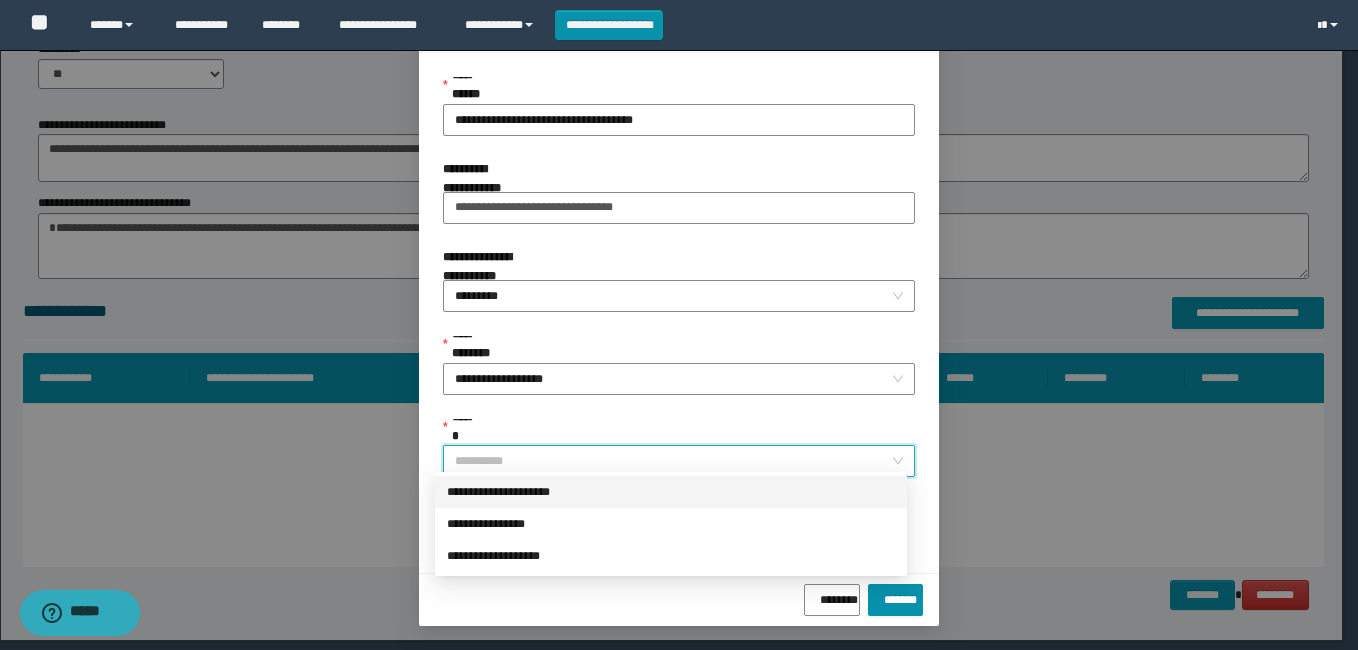 click on "**********" at bounding box center [671, 492] 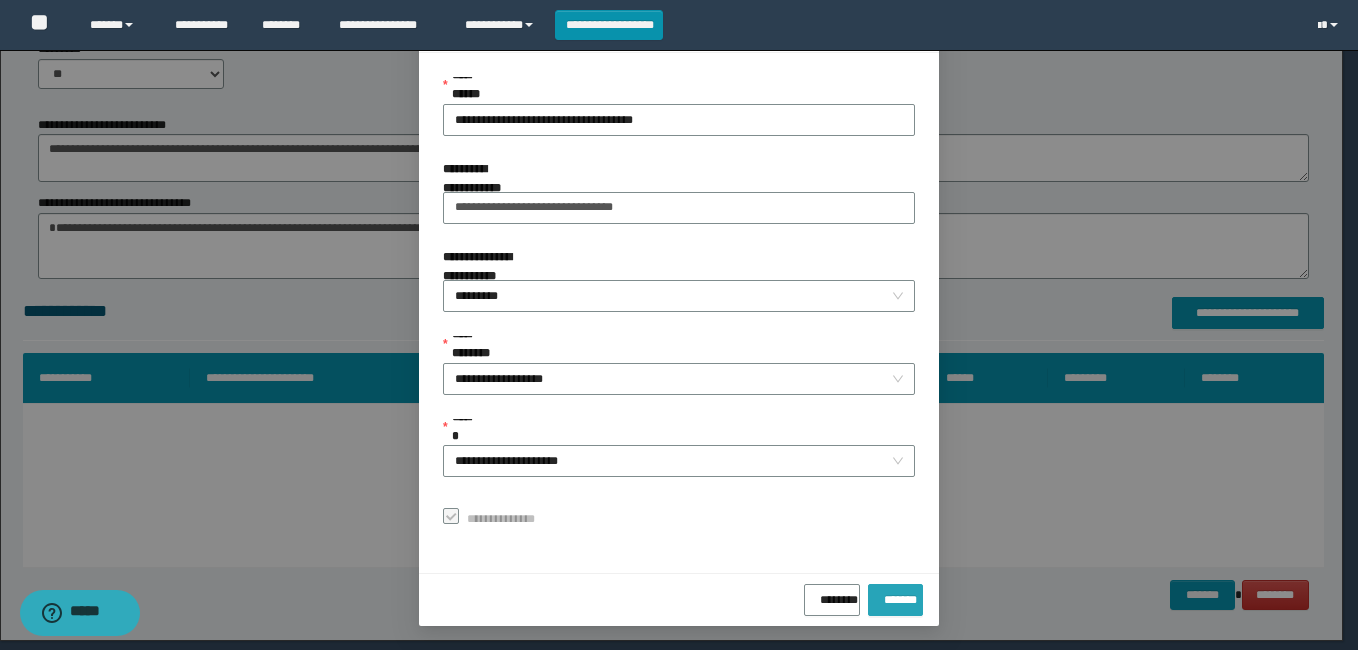 click on "*******" at bounding box center (895, 596) 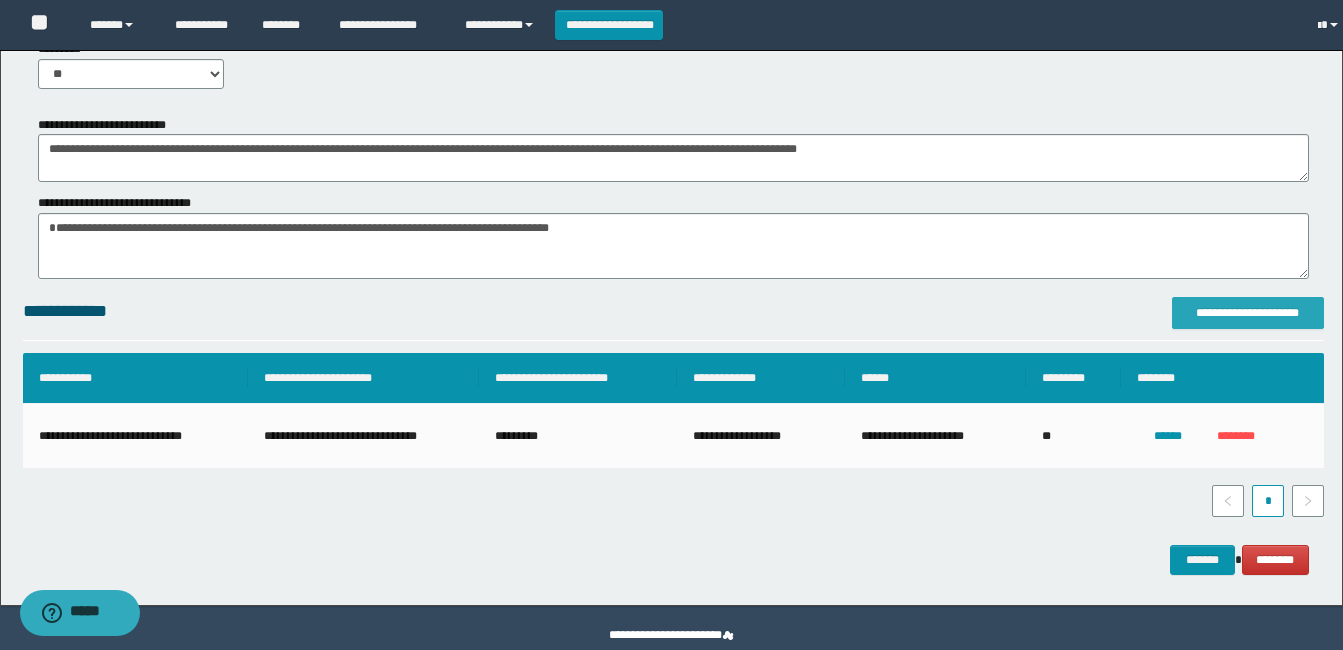 scroll, scrollTop: 0, scrollLeft: 0, axis: both 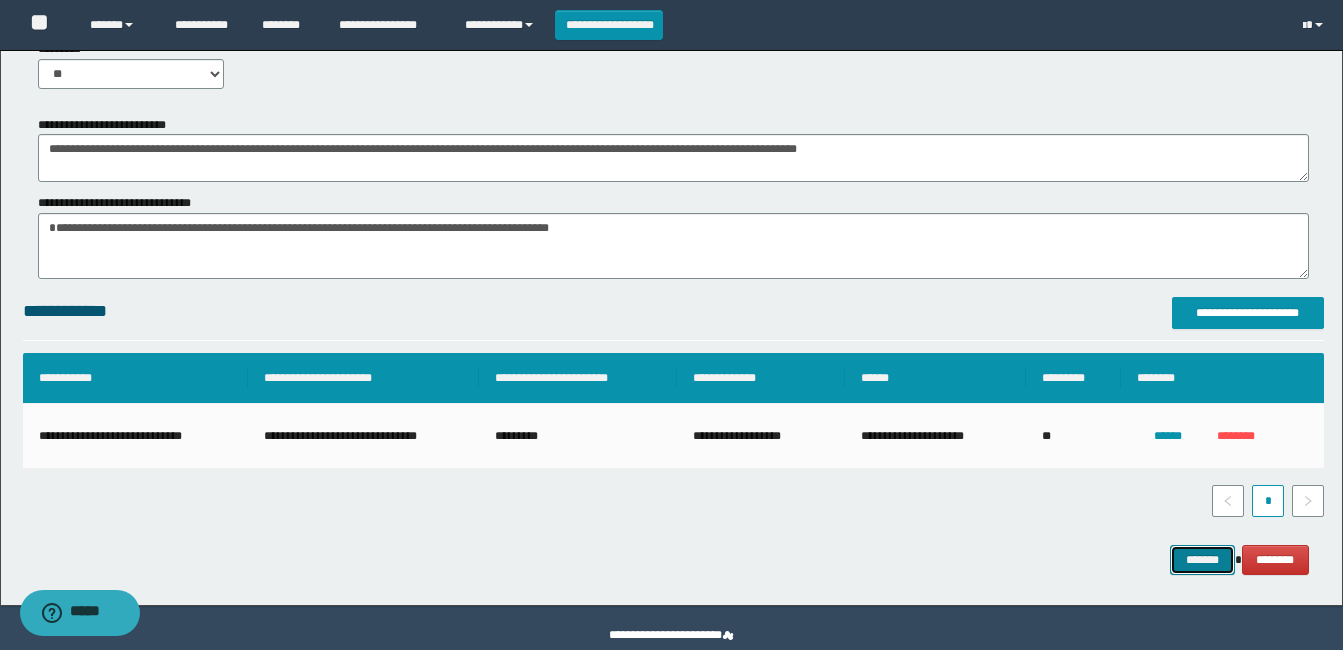 click on "*******" at bounding box center (1202, 560) 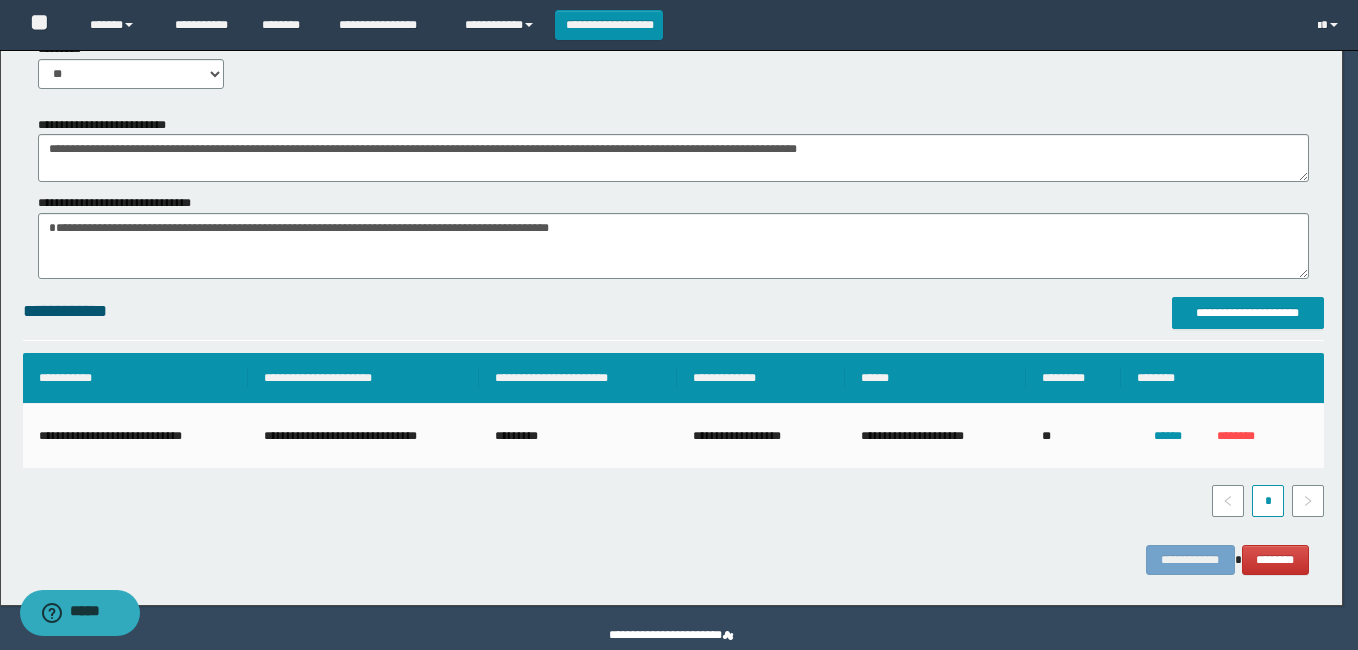 click on "**********" at bounding box center [673, 560] 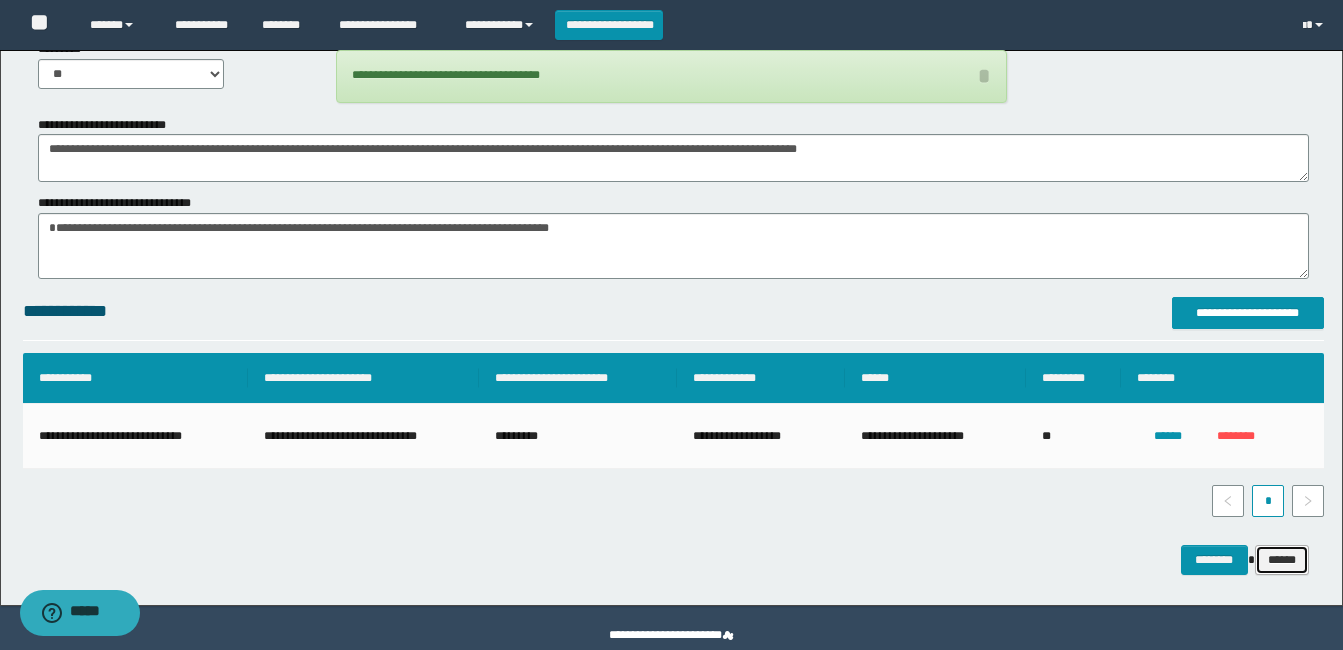 click on "******" at bounding box center (1282, 560) 